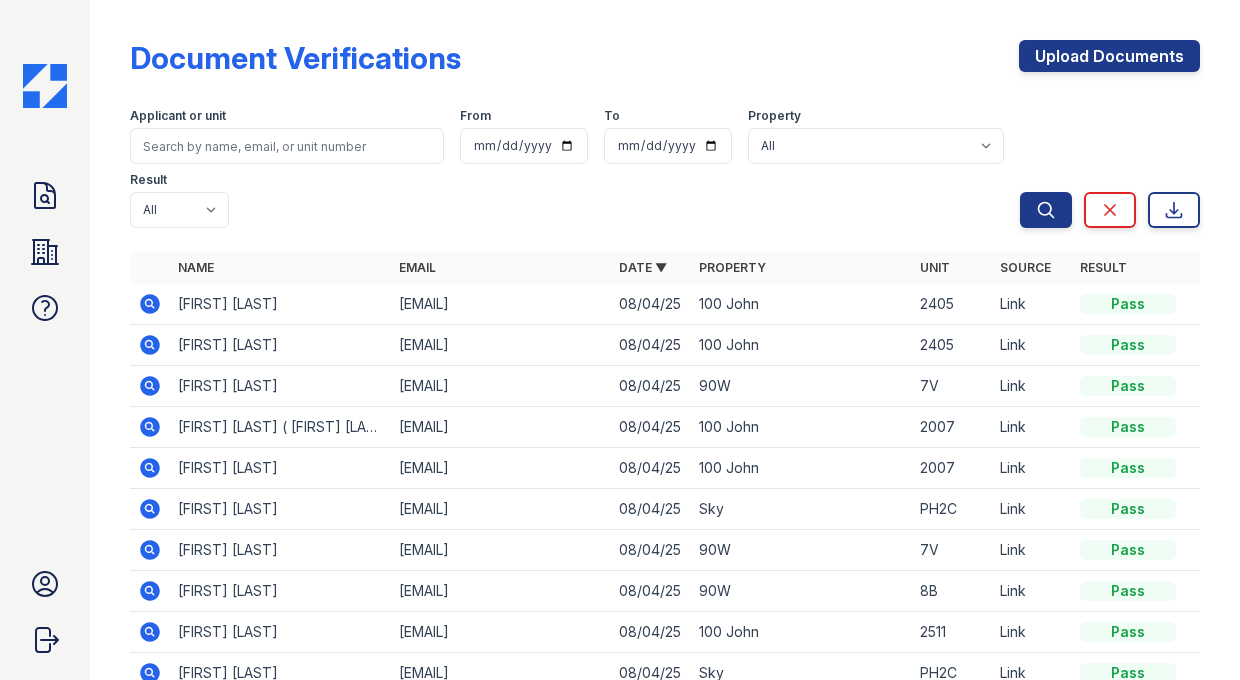 scroll, scrollTop: 0, scrollLeft: 0, axis: both 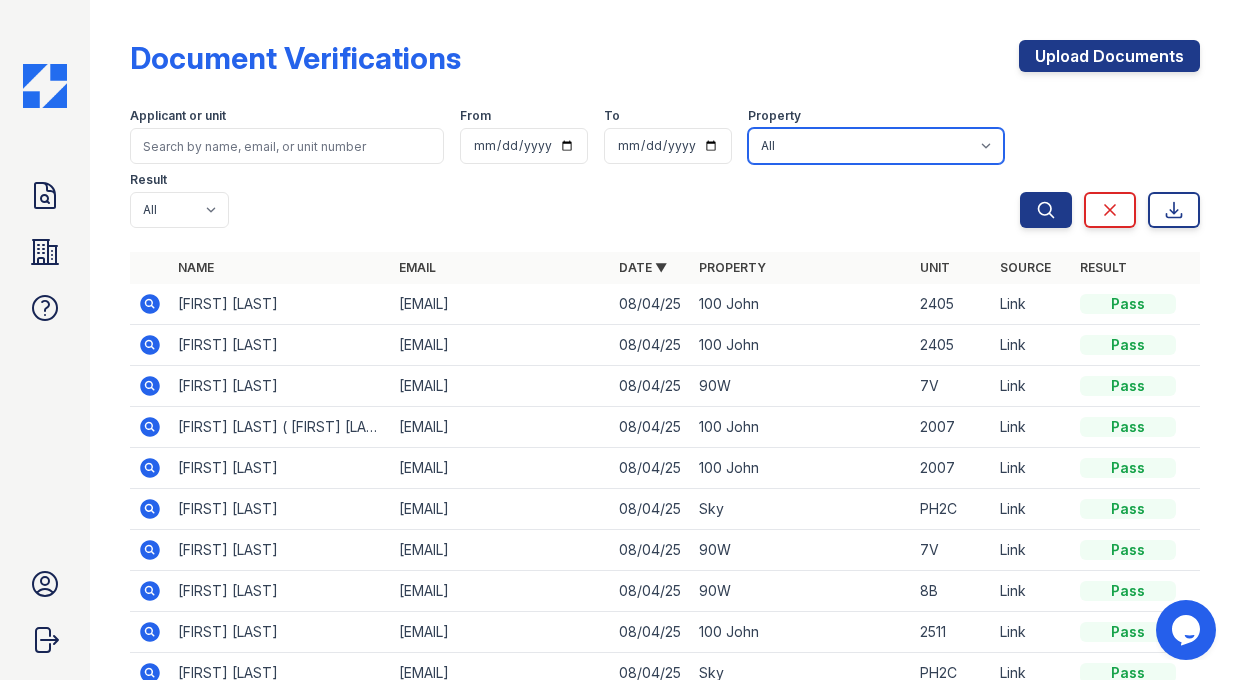 click on "All
100 John
1264
90W
Marc
Ocean
PLG
Sky" at bounding box center [876, 146] 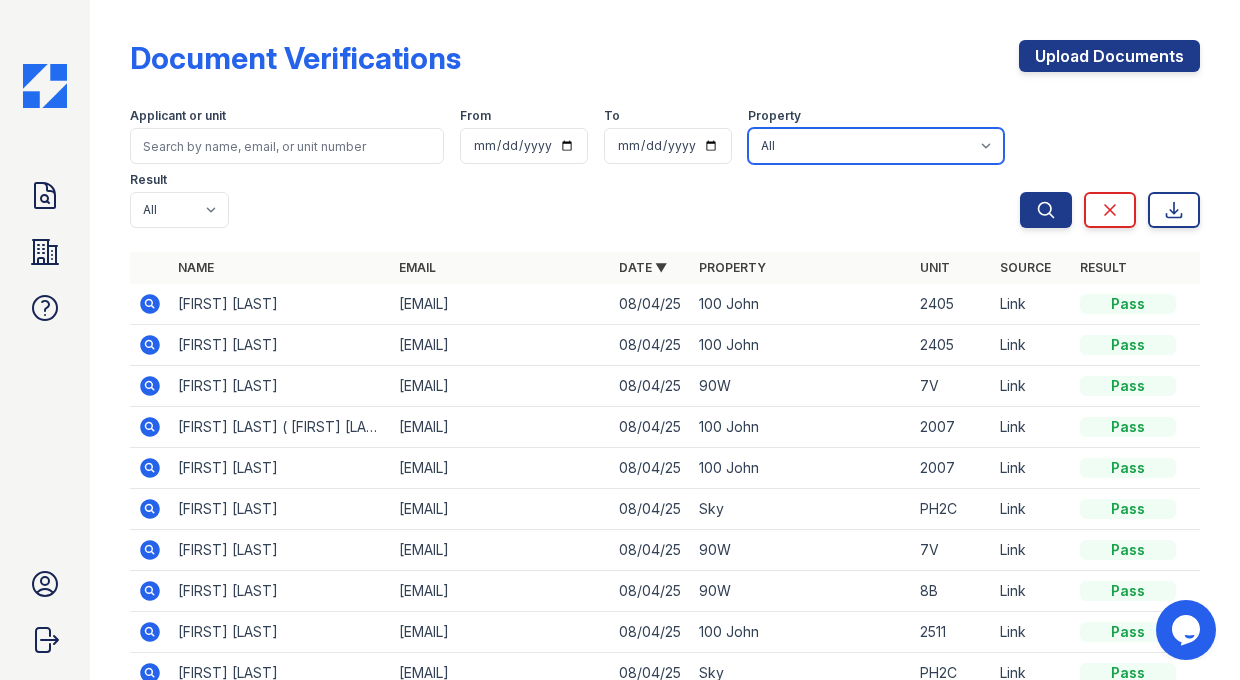 select on "42" 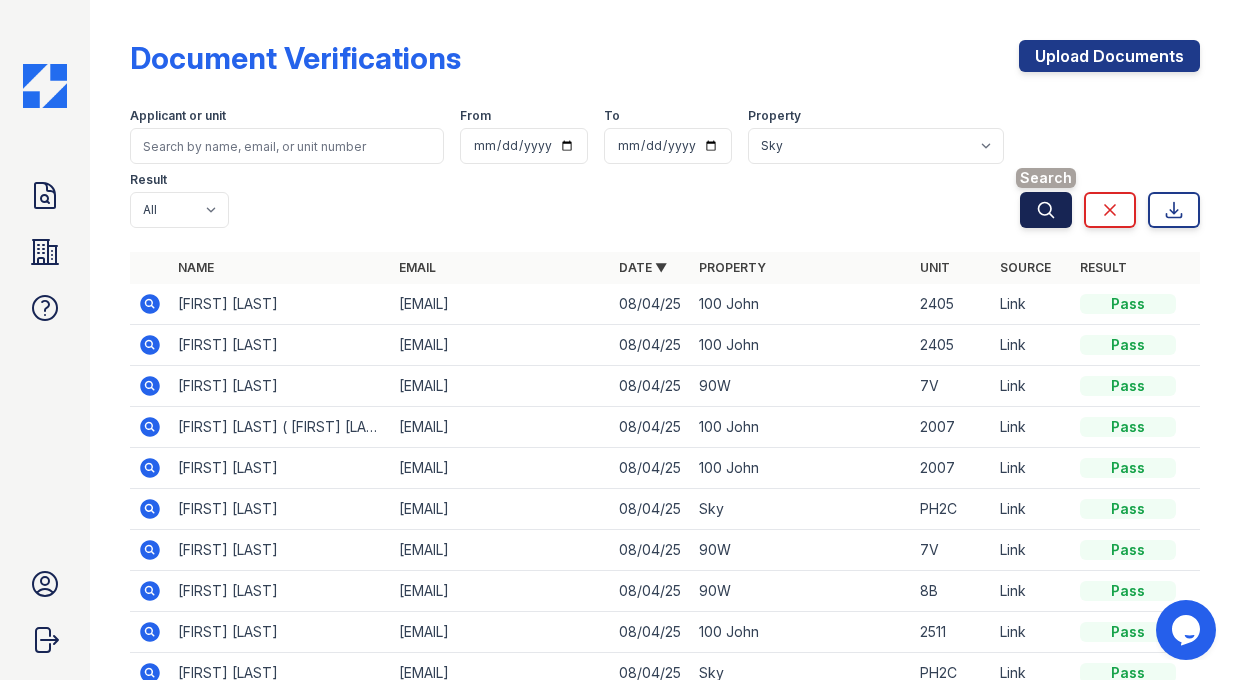 click on "Search" at bounding box center (1046, 210) 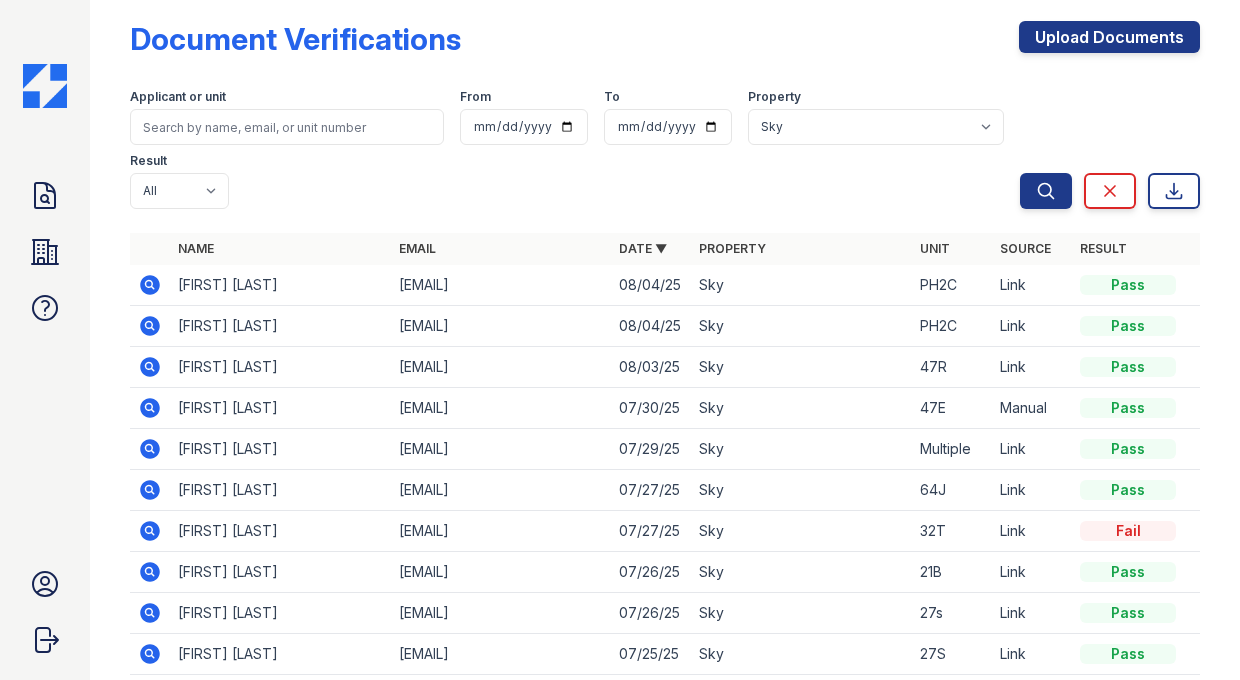 scroll, scrollTop: 0, scrollLeft: 0, axis: both 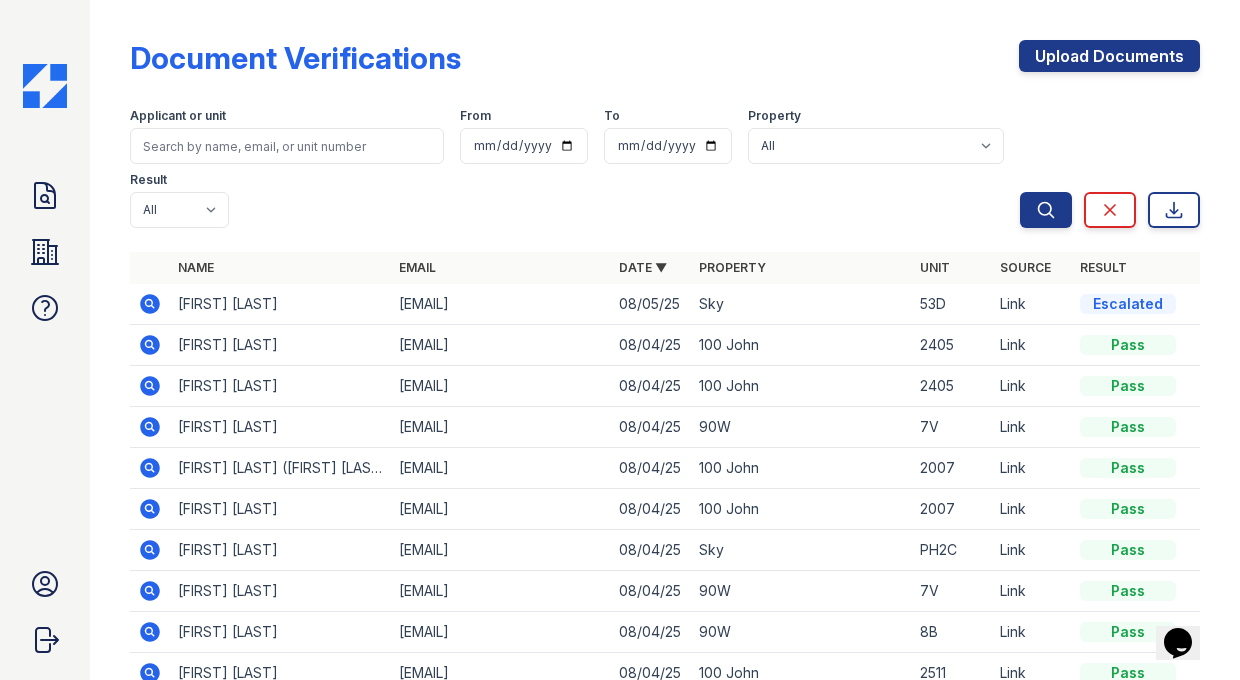 click 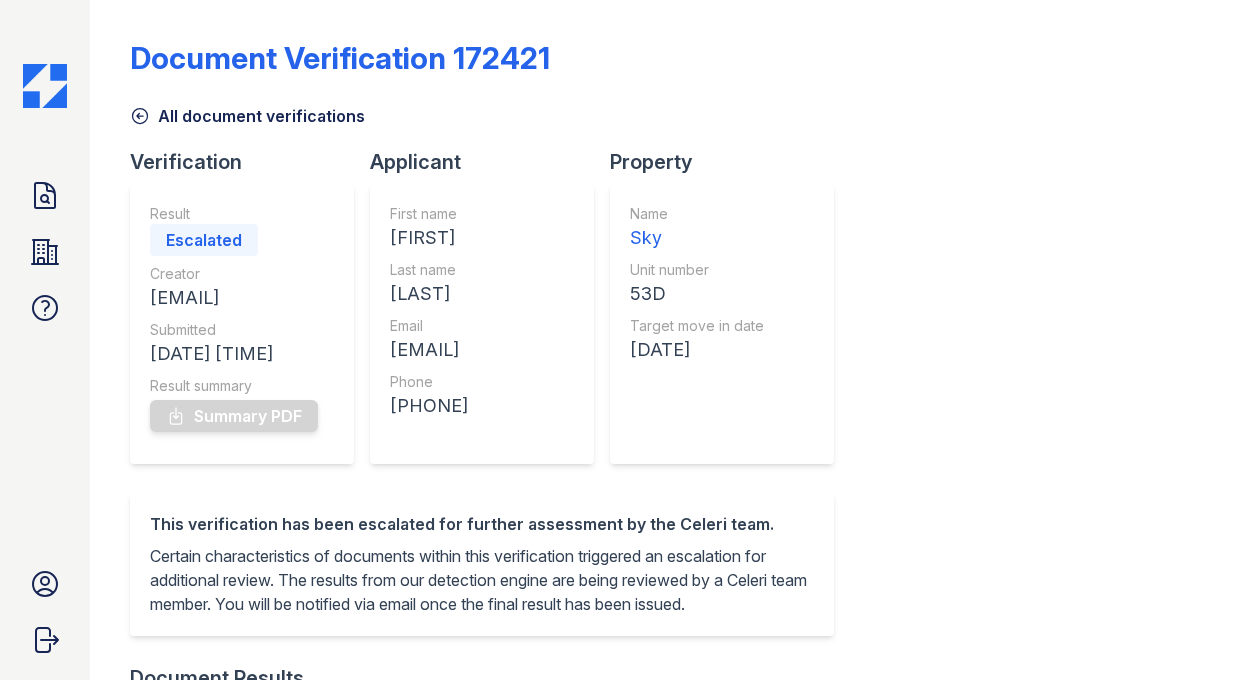 scroll, scrollTop: 0, scrollLeft: 0, axis: both 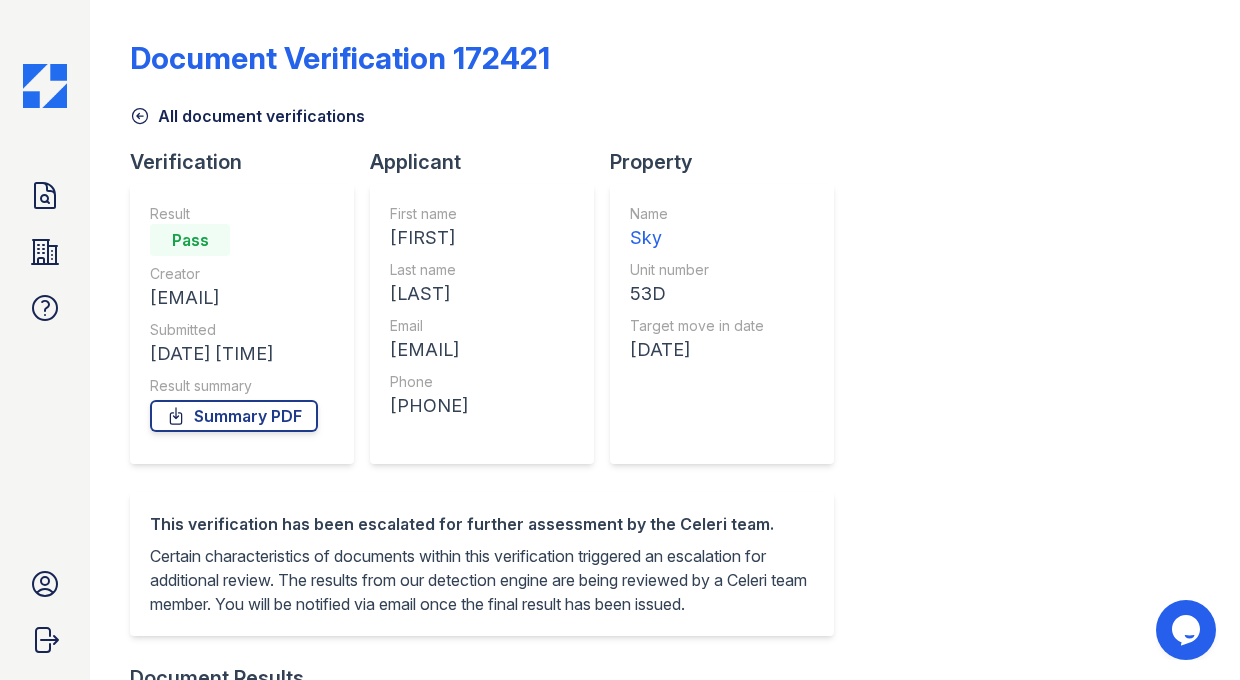 click on "All document verifications" at bounding box center [247, 116] 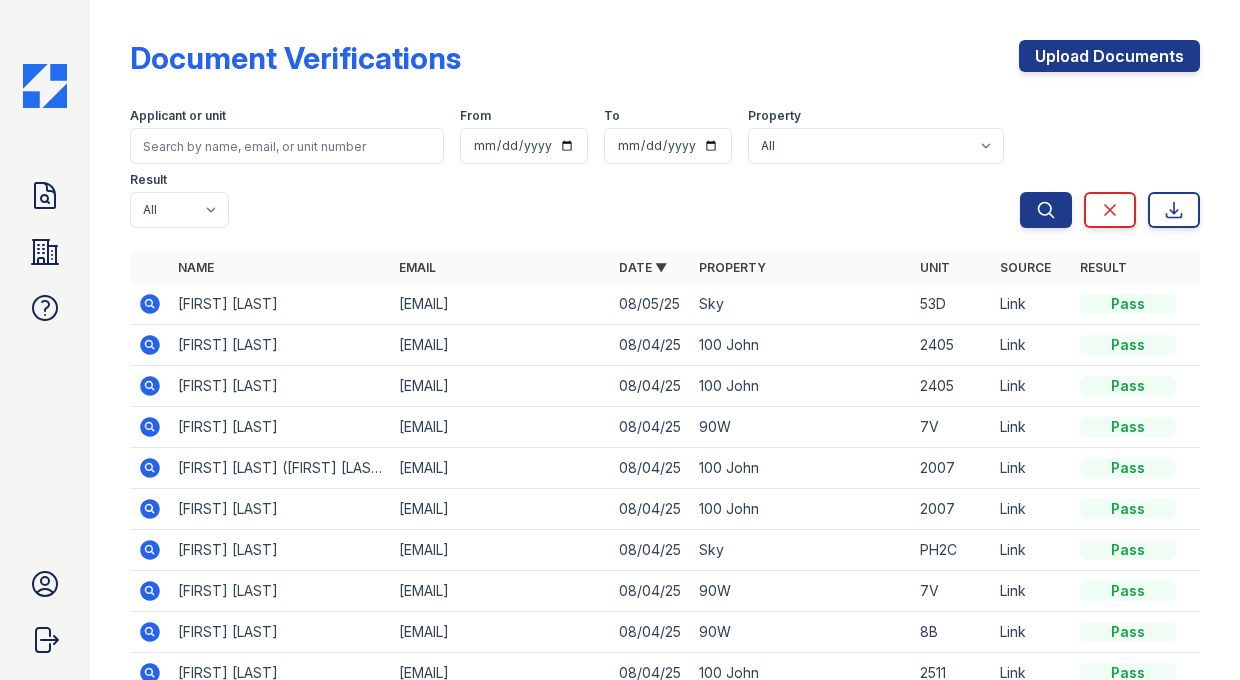click 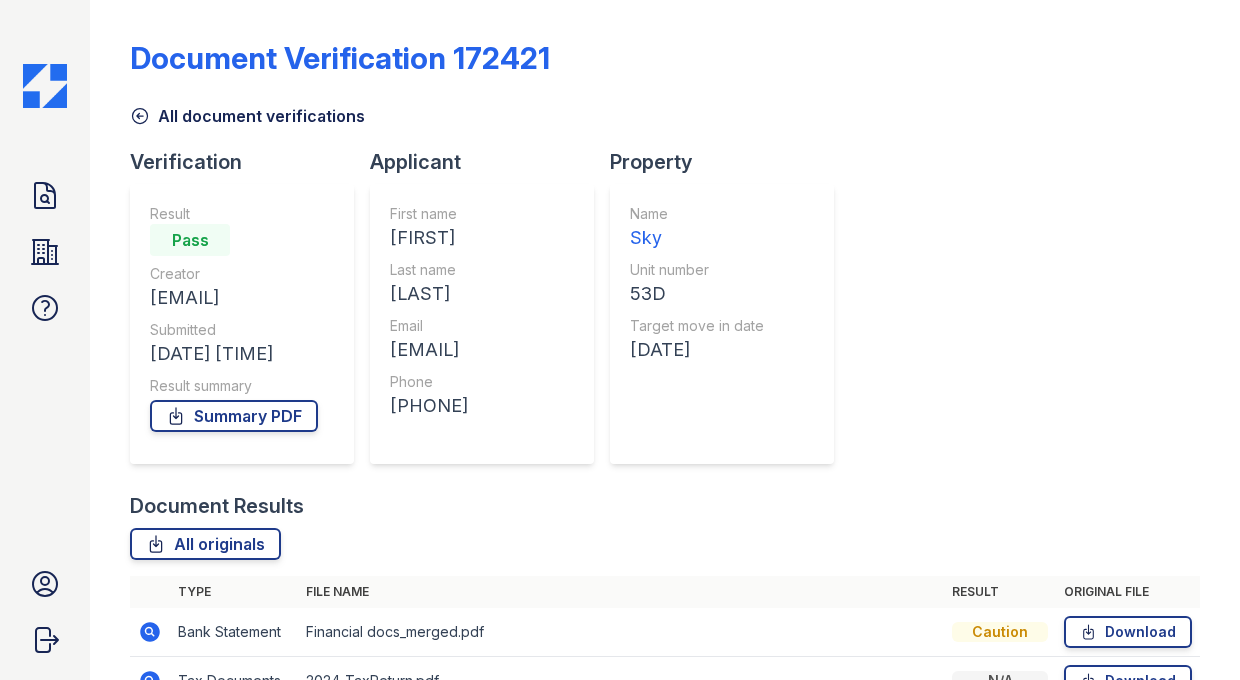 scroll, scrollTop: 0, scrollLeft: 0, axis: both 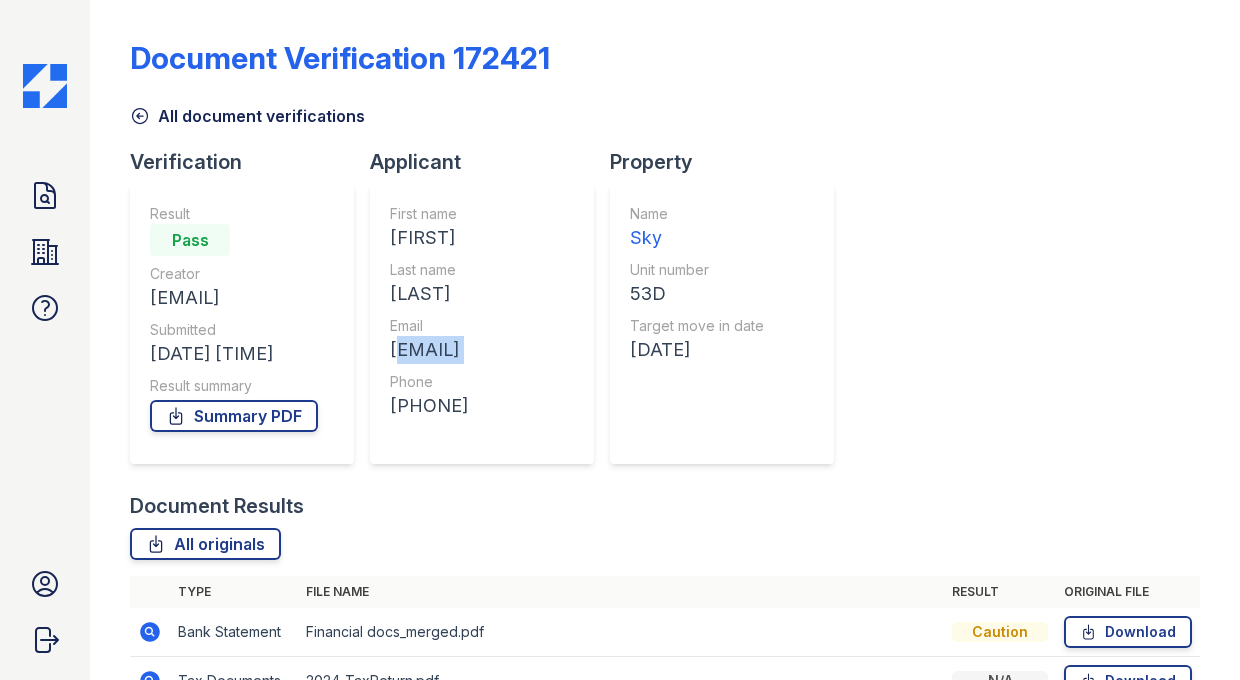 drag, startPoint x: 661, startPoint y: 355, endPoint x: 426, endPoint y: 344, distance: 235.25731 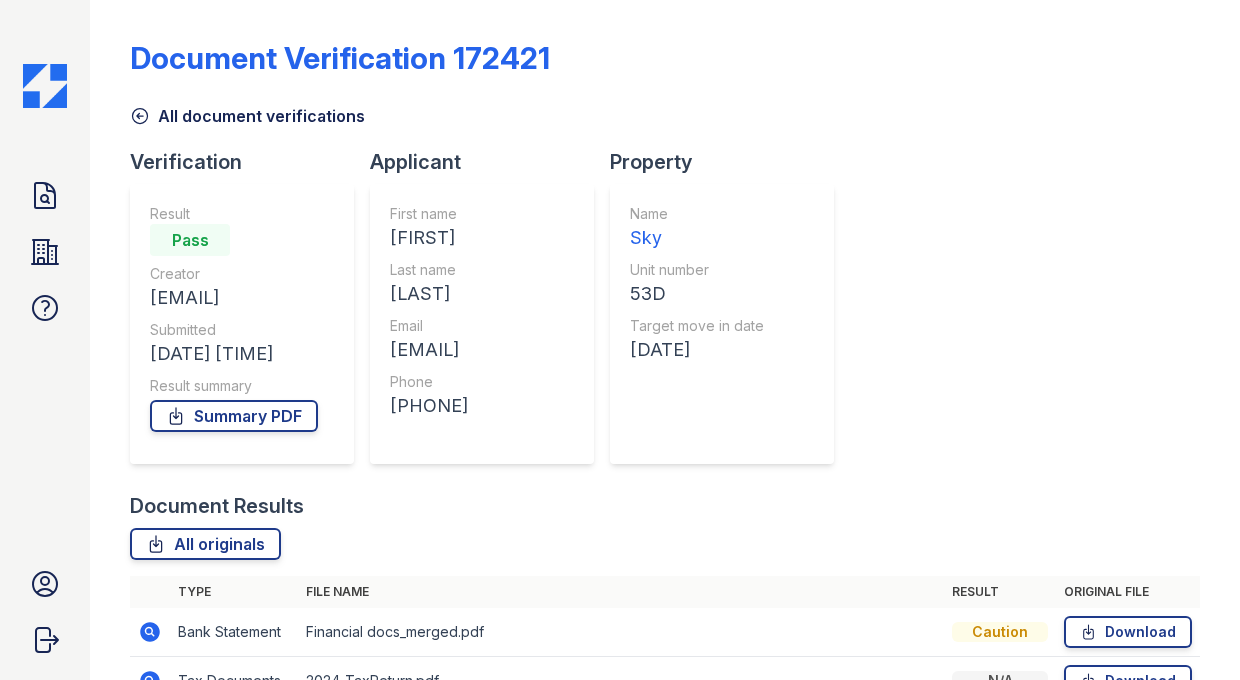click on "Name
Sky
Unit number
53D
Target move in date
08/29/25" at bounding box center (722, 324) 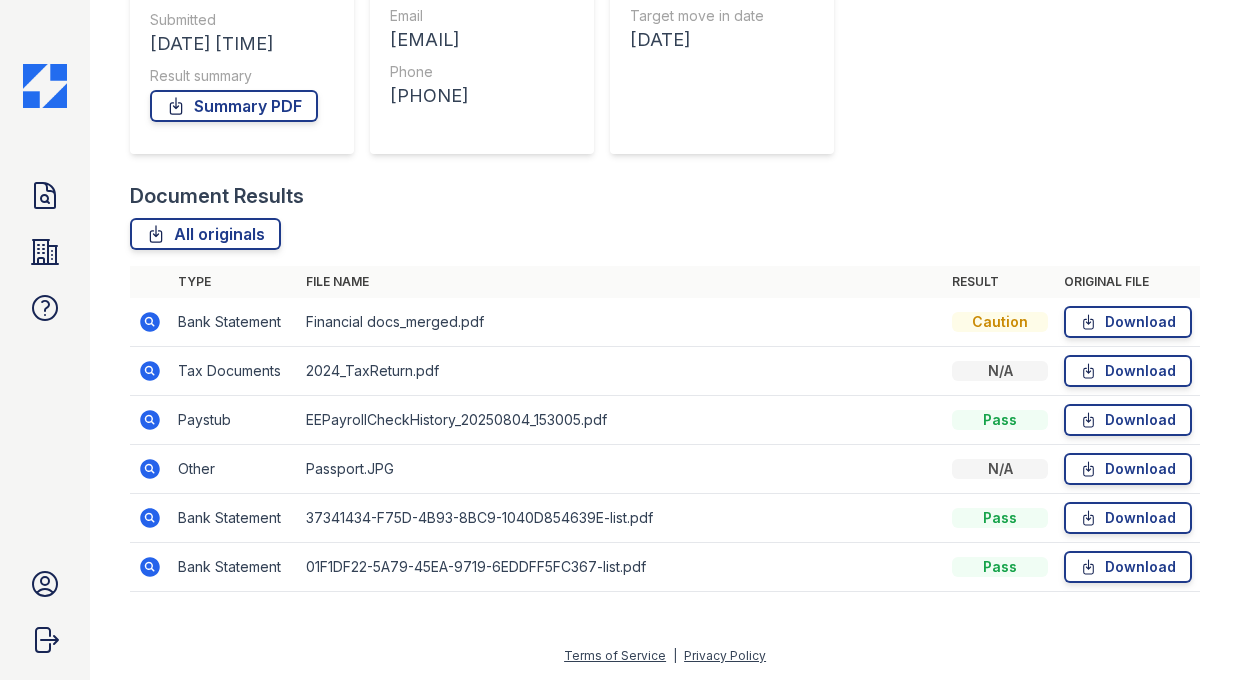 click 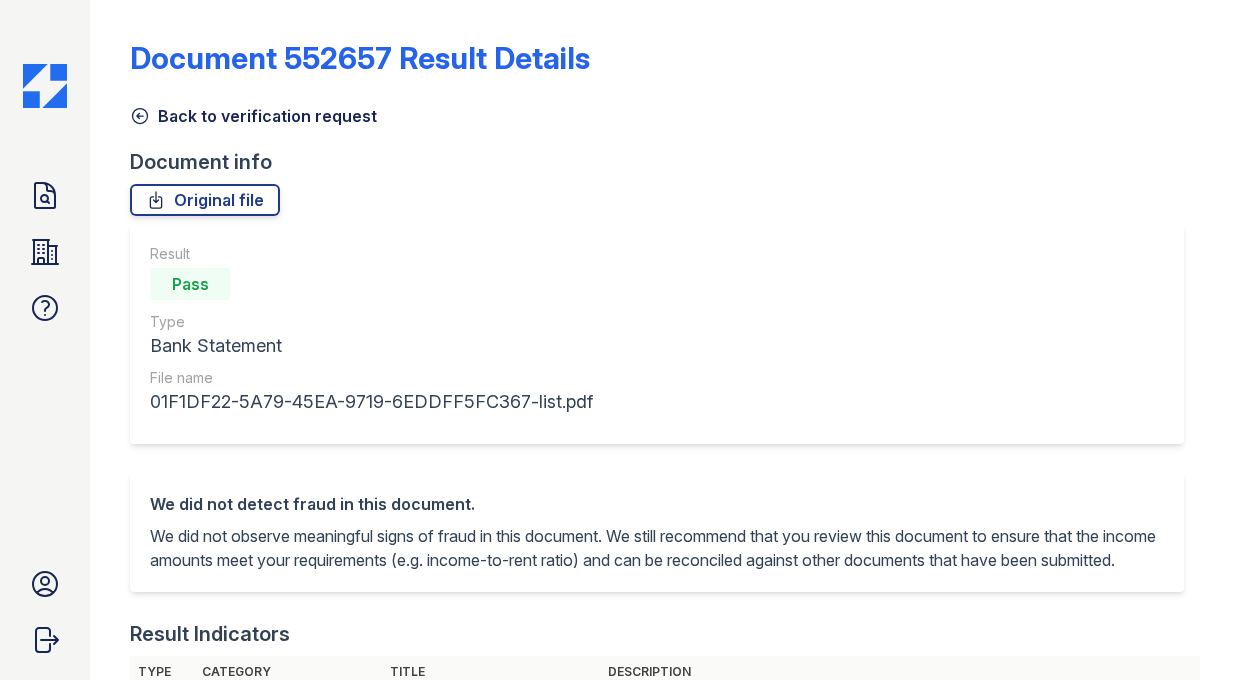 scroll, scrollTop: 0, scrollLeft: 0, axis: both 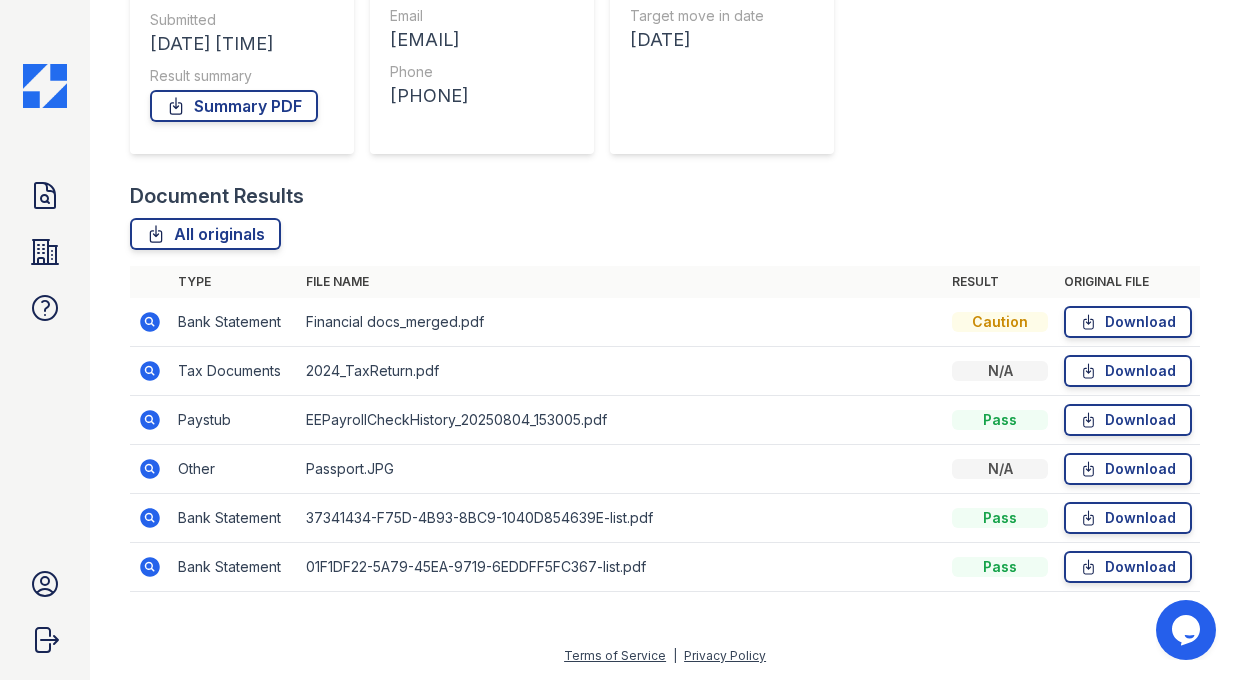 click 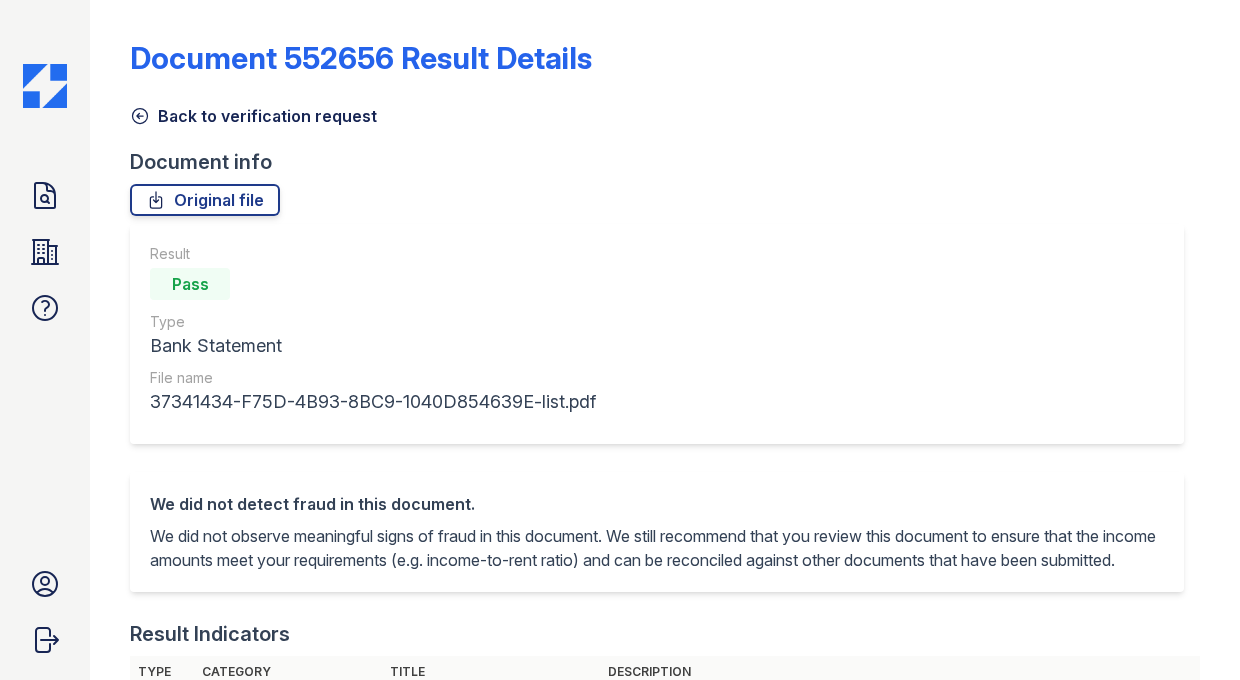 scroll, scrollTop: 0, scrollLeft: 0, axis: both 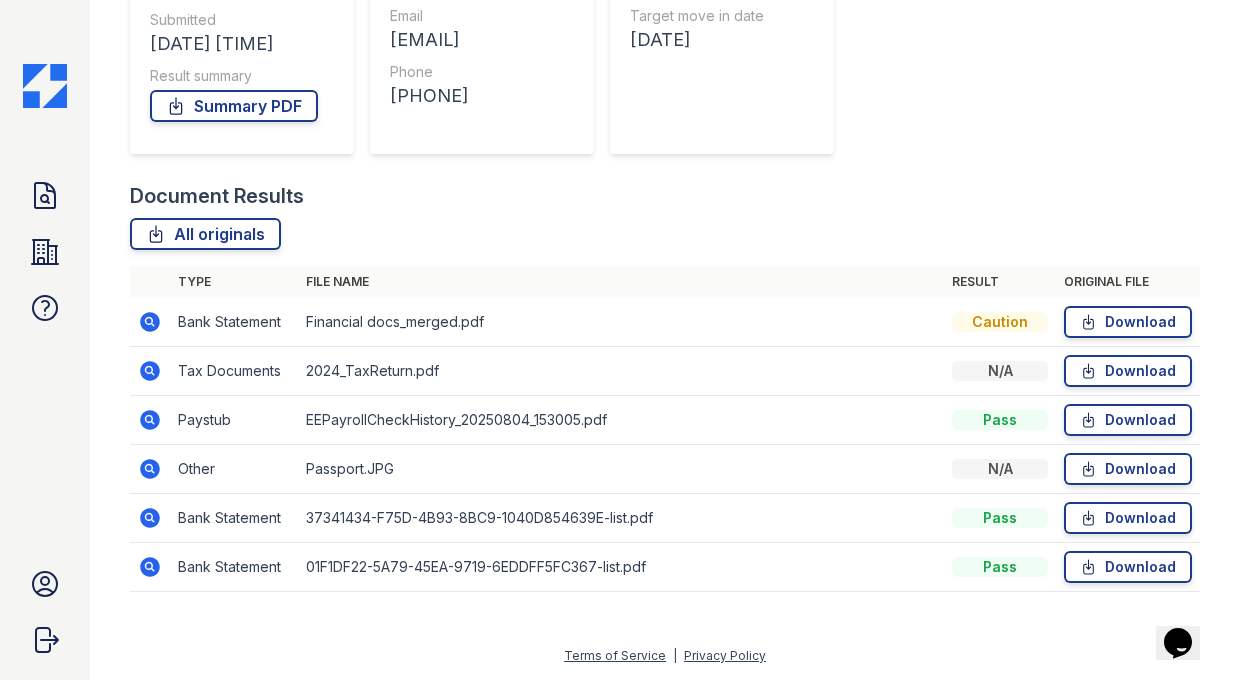 click 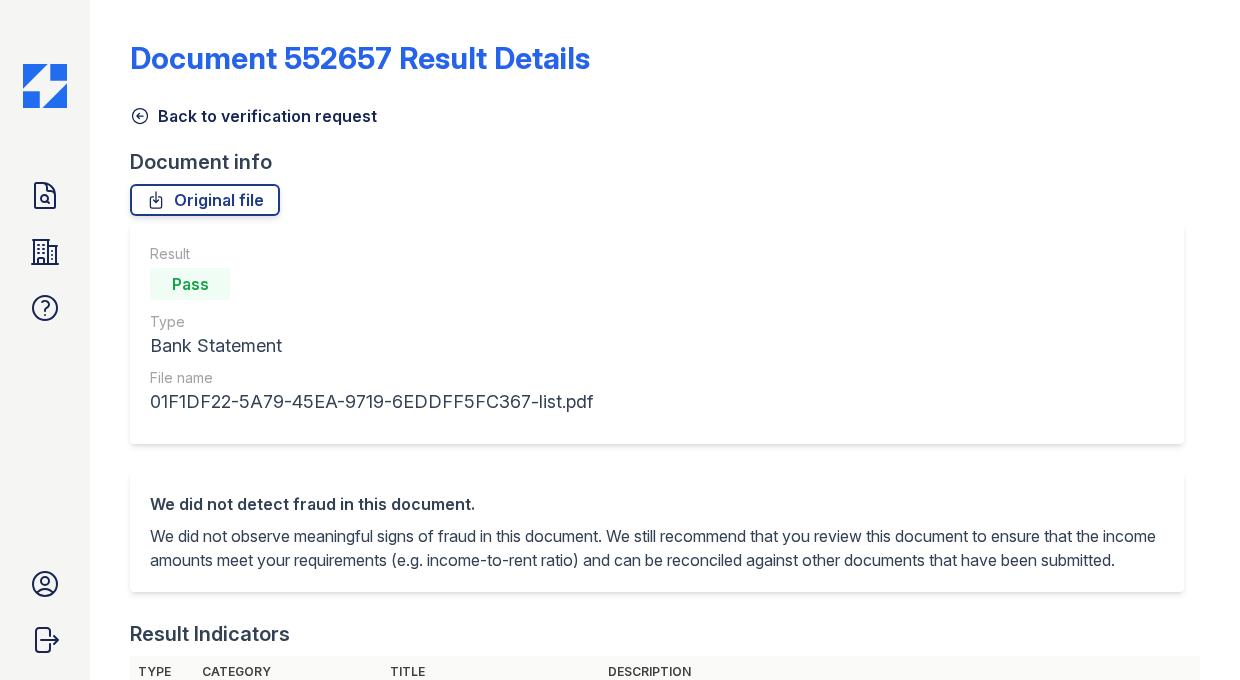 scroll, scrollTop: 0, scrollLeft: 0, axis: both 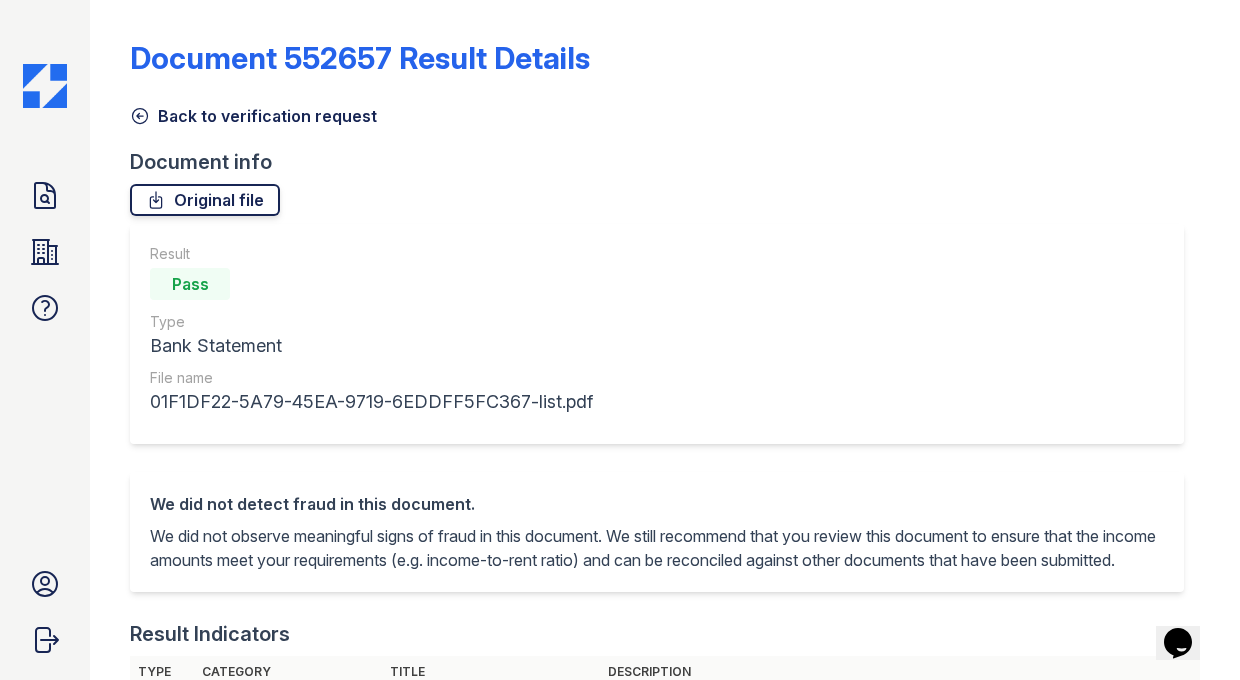 click on "Original file" at bounding box center [205, 200] 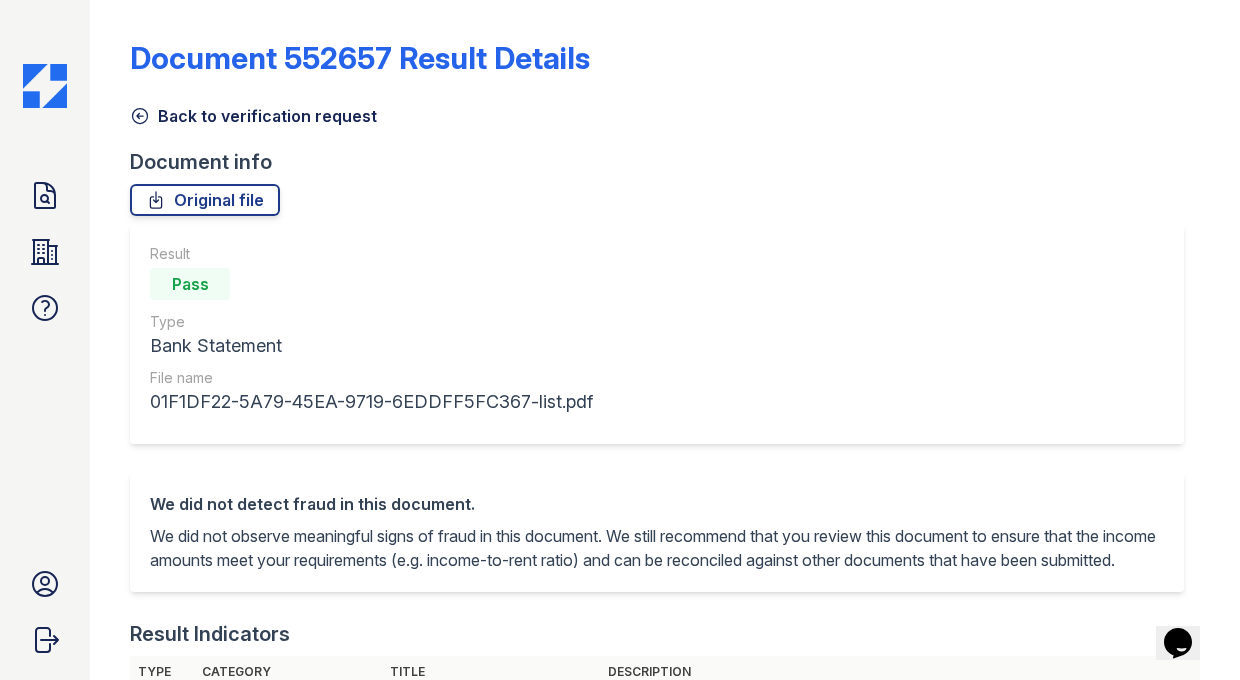 click on "Back to verification request" at bounding box center [253, 116] 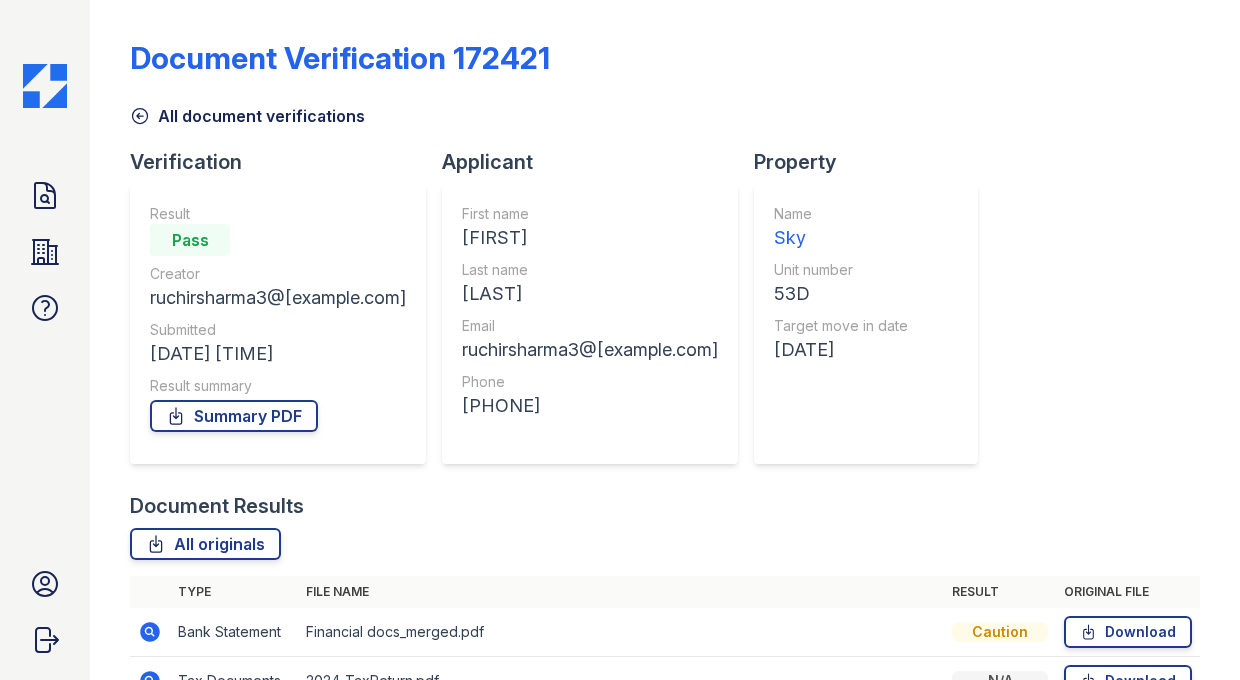 scroll, scrollTop: 310, scrollLeft: 0, axis: vertical 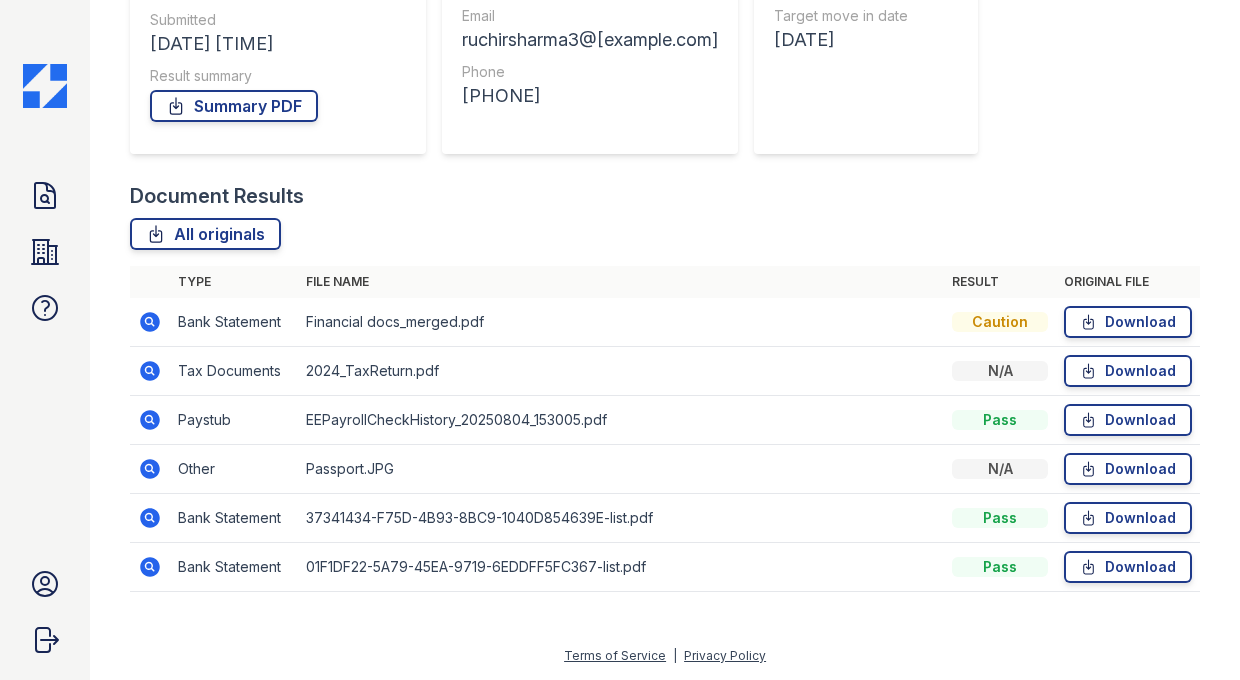 click 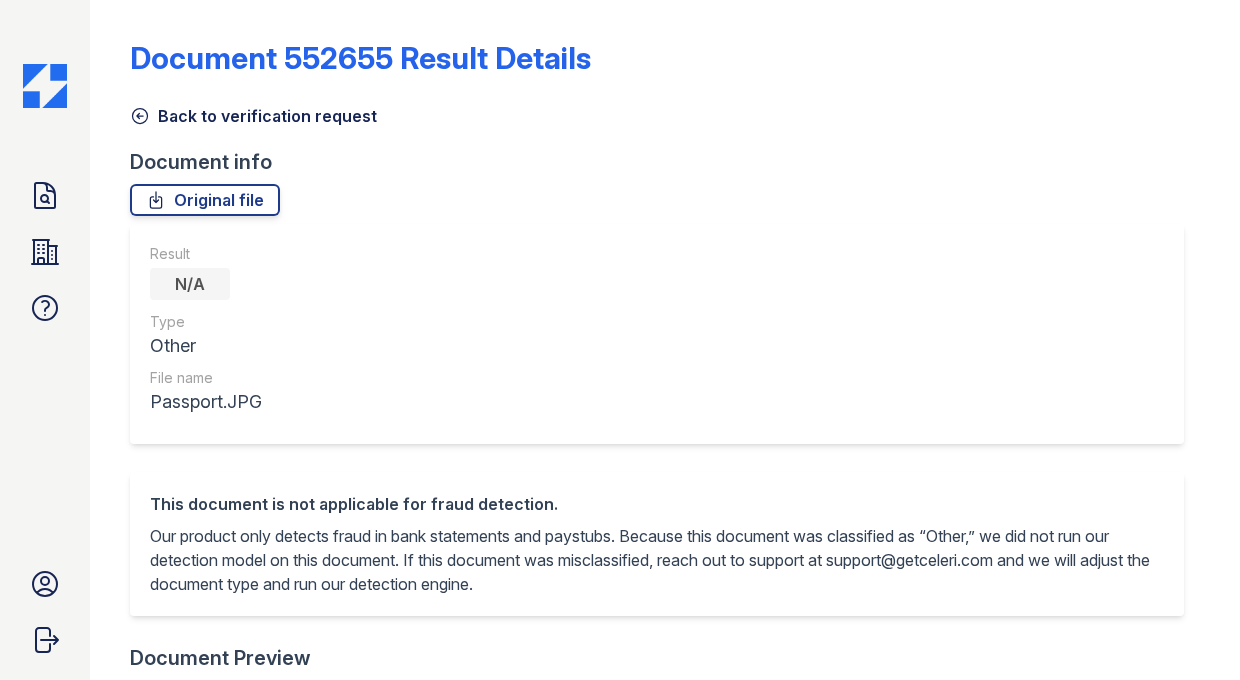 scroll, scrollTop: 0, scrollLeft: 0, axis: both 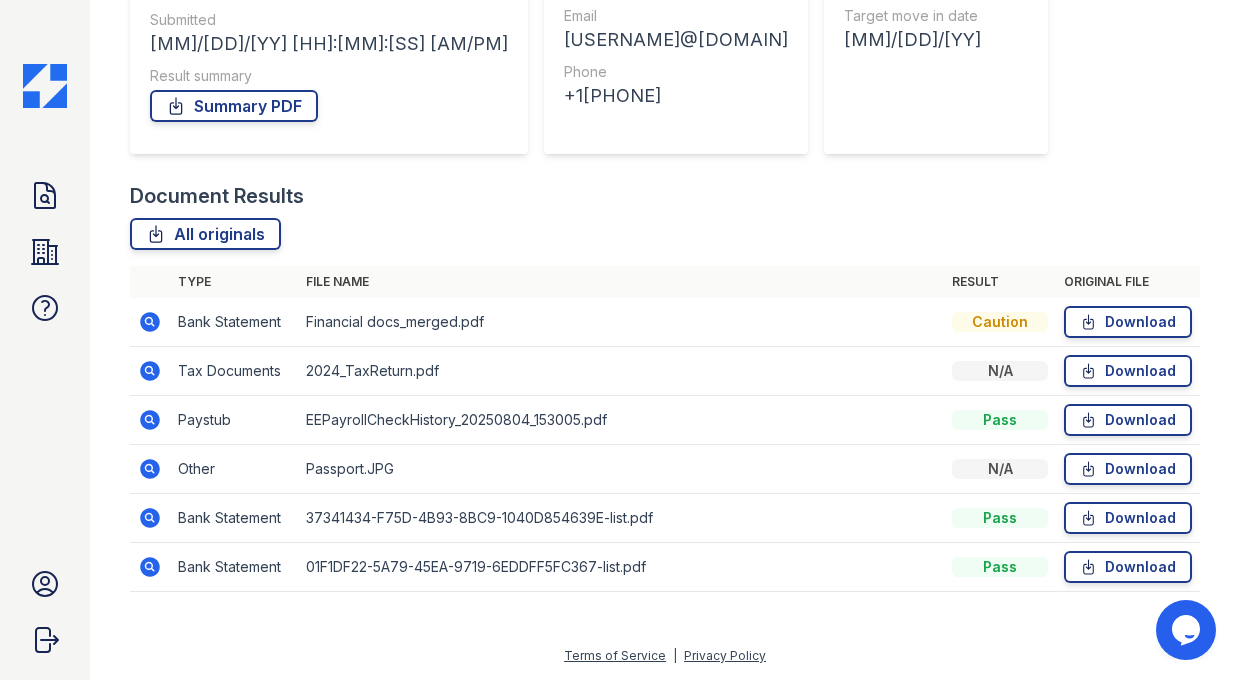 click 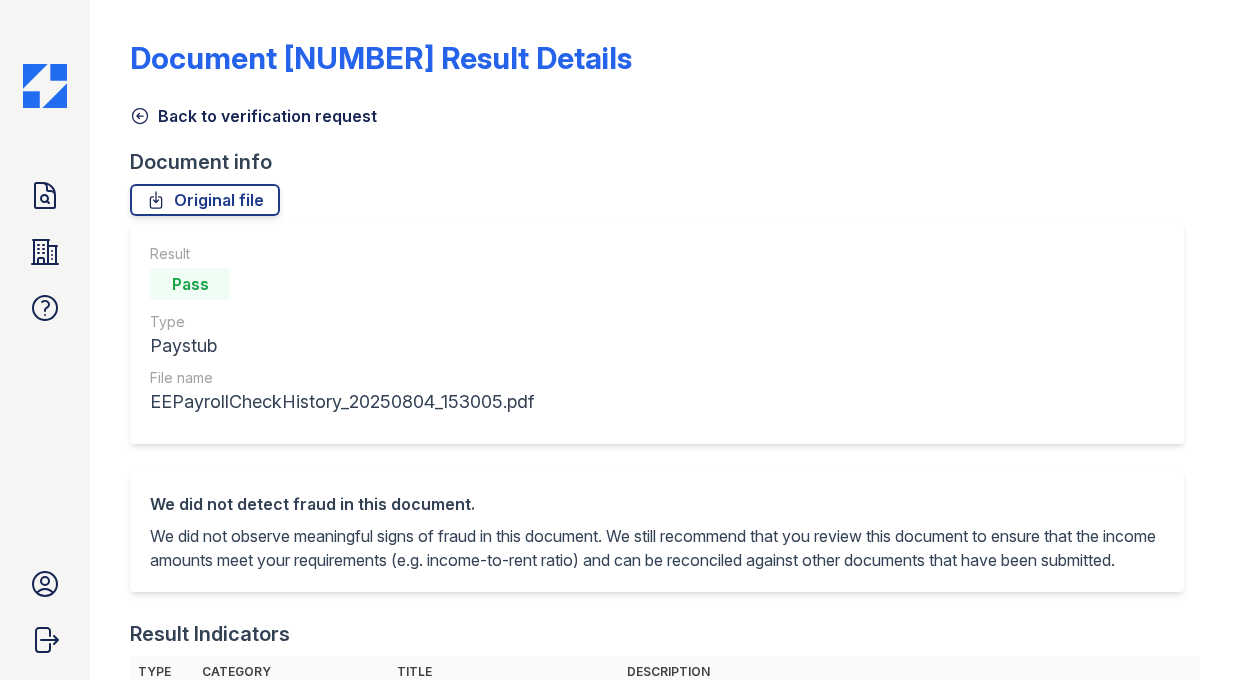 scroll, scrollTop: 0, scrollLeft: 0, axis: both 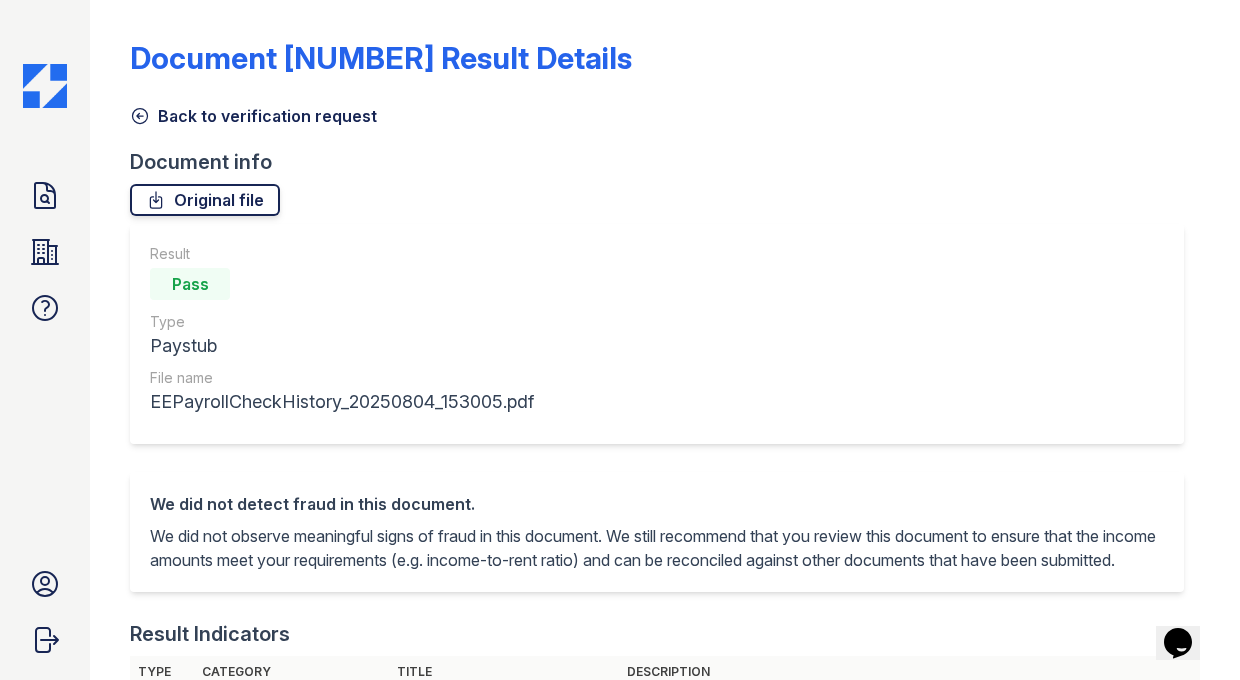 click on "Original file" at bounding box center [205, 200] 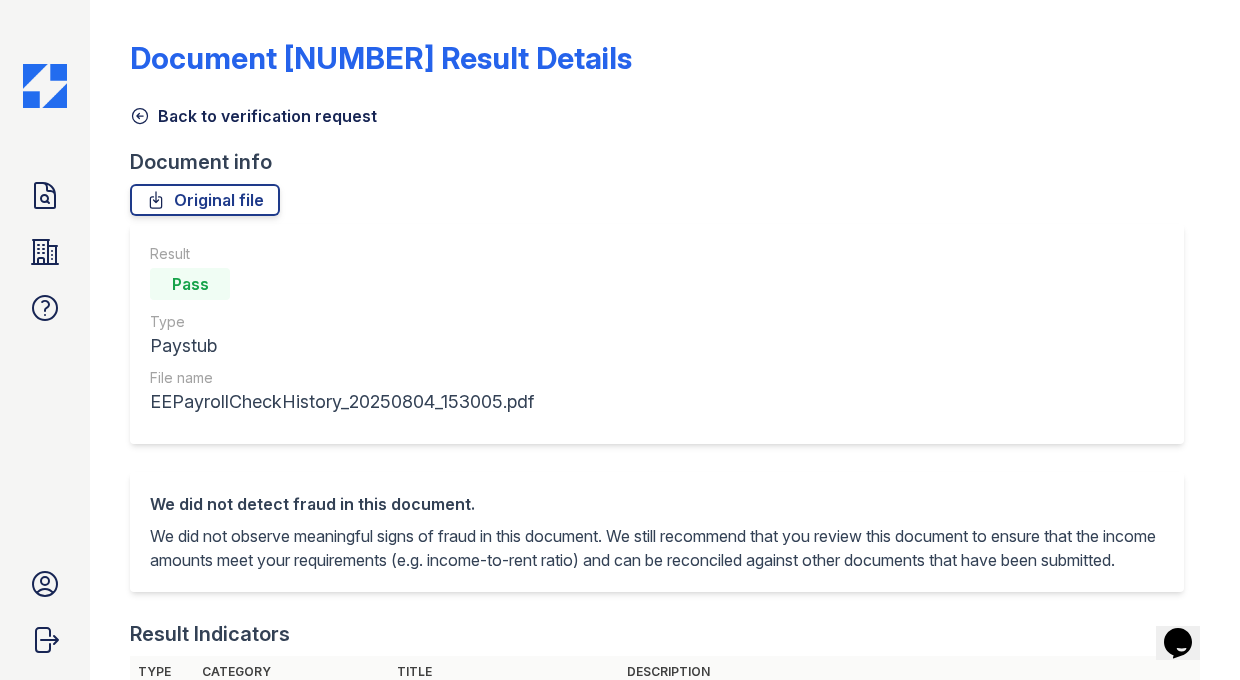 click on "Back to verification request" at bounding box center [253, 116] 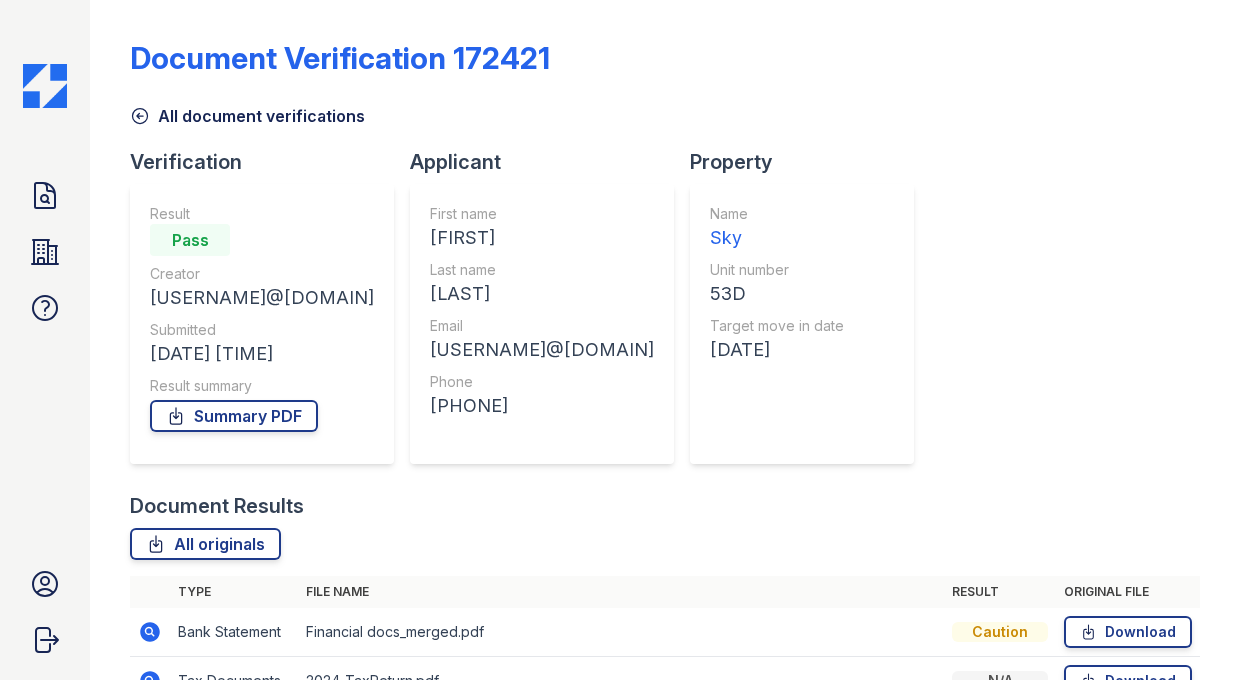 scroll, scrollTop: 310, scrollLeft: 0, axis: vertical 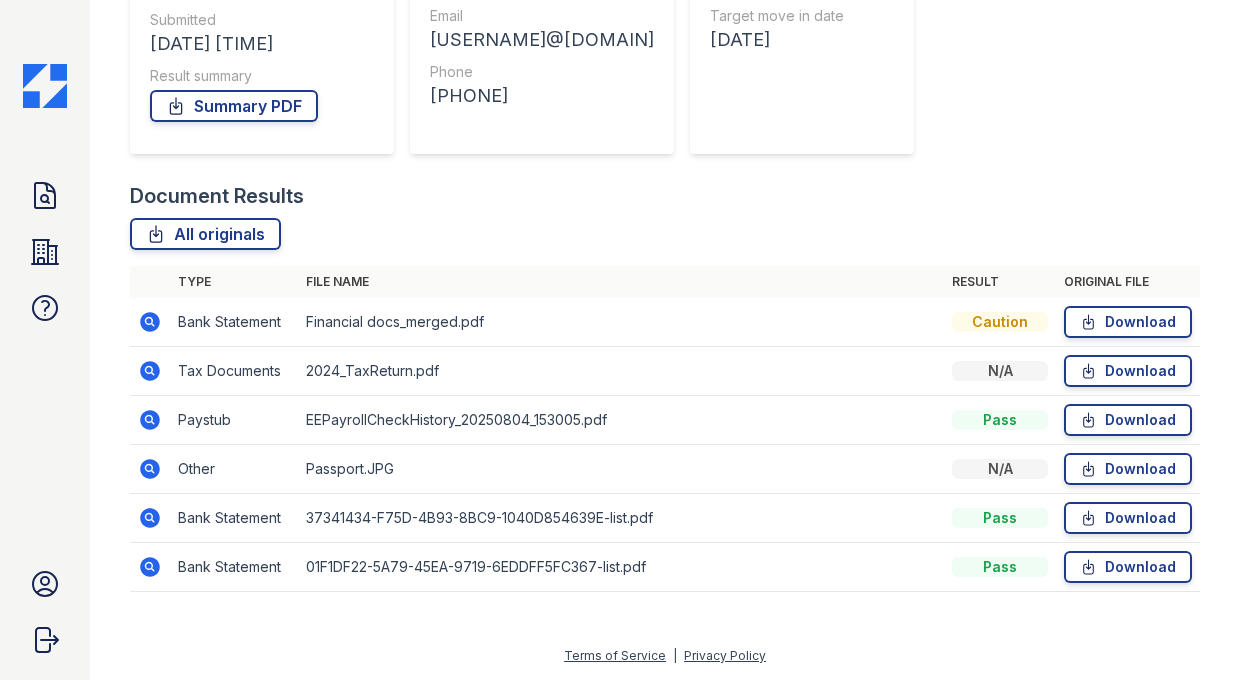 click 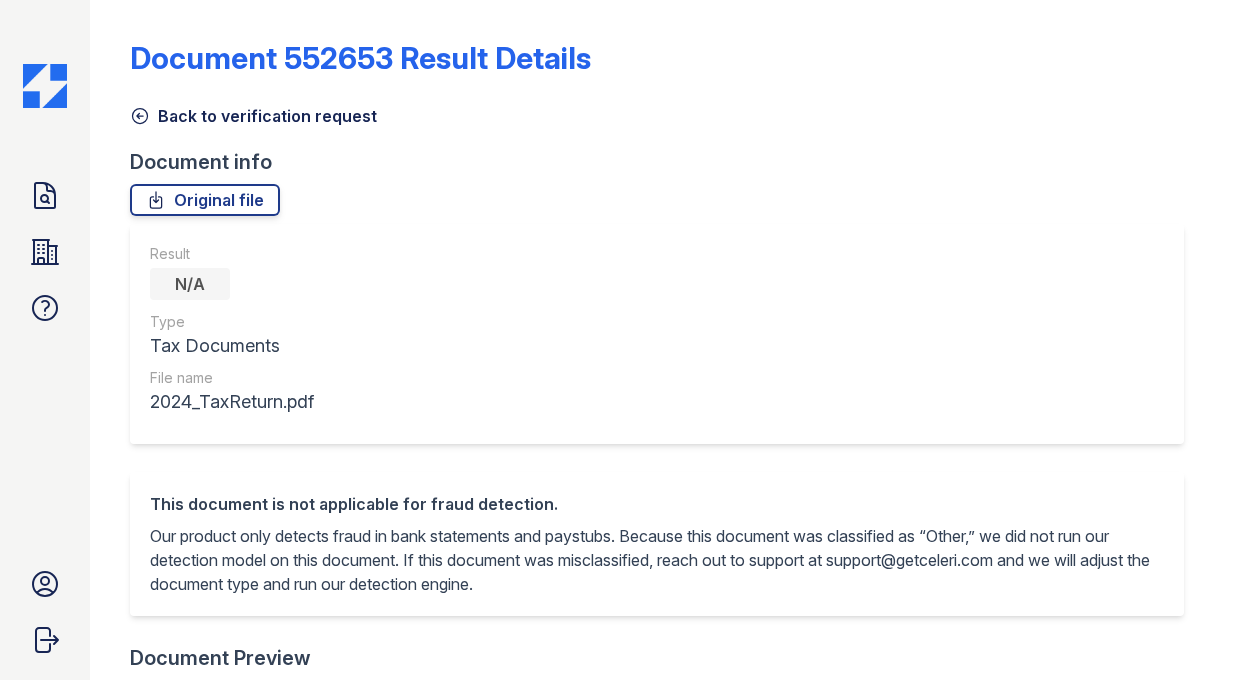 scroll, scrollTop: 0, scrollLeft: 0, axis: both 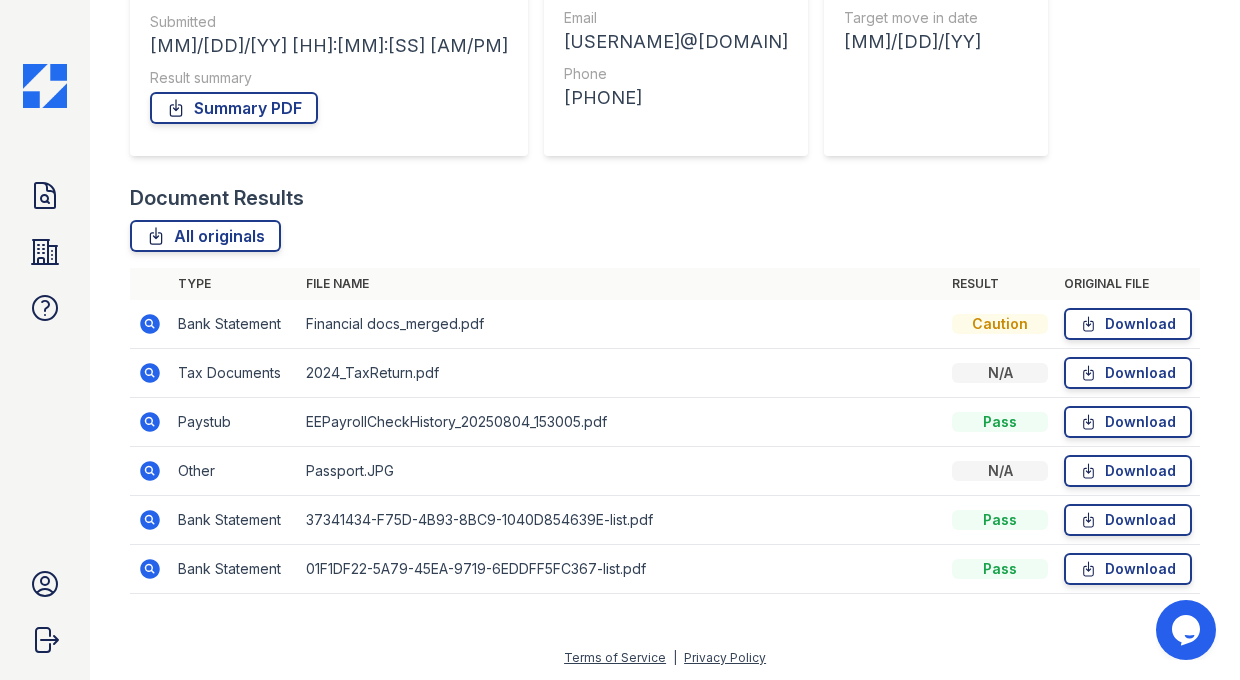 click 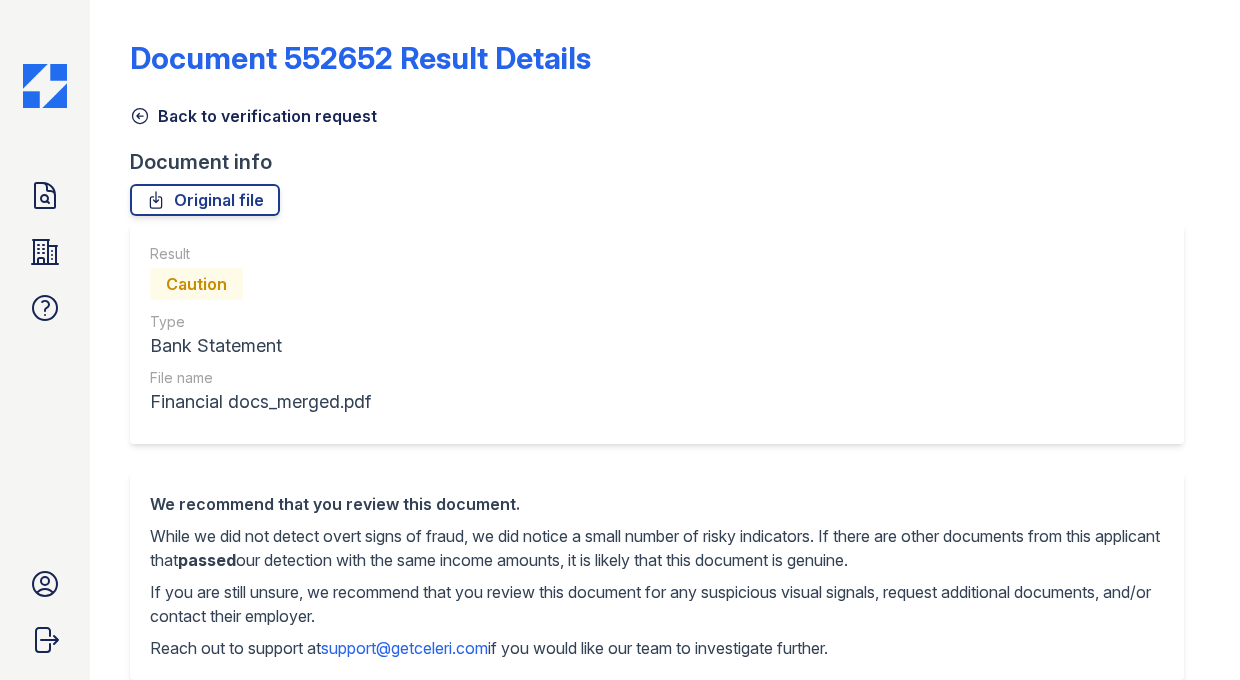 scroll, scrollTop: 0, scrollLeft: 0, axis: both 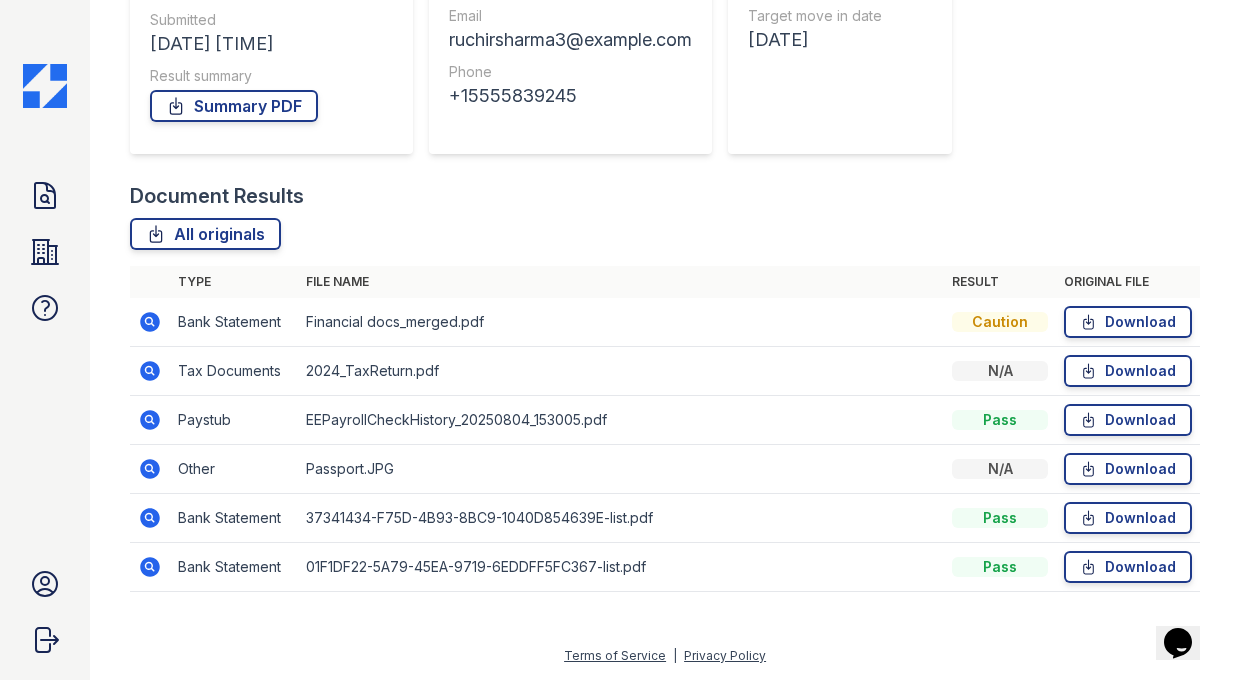 click 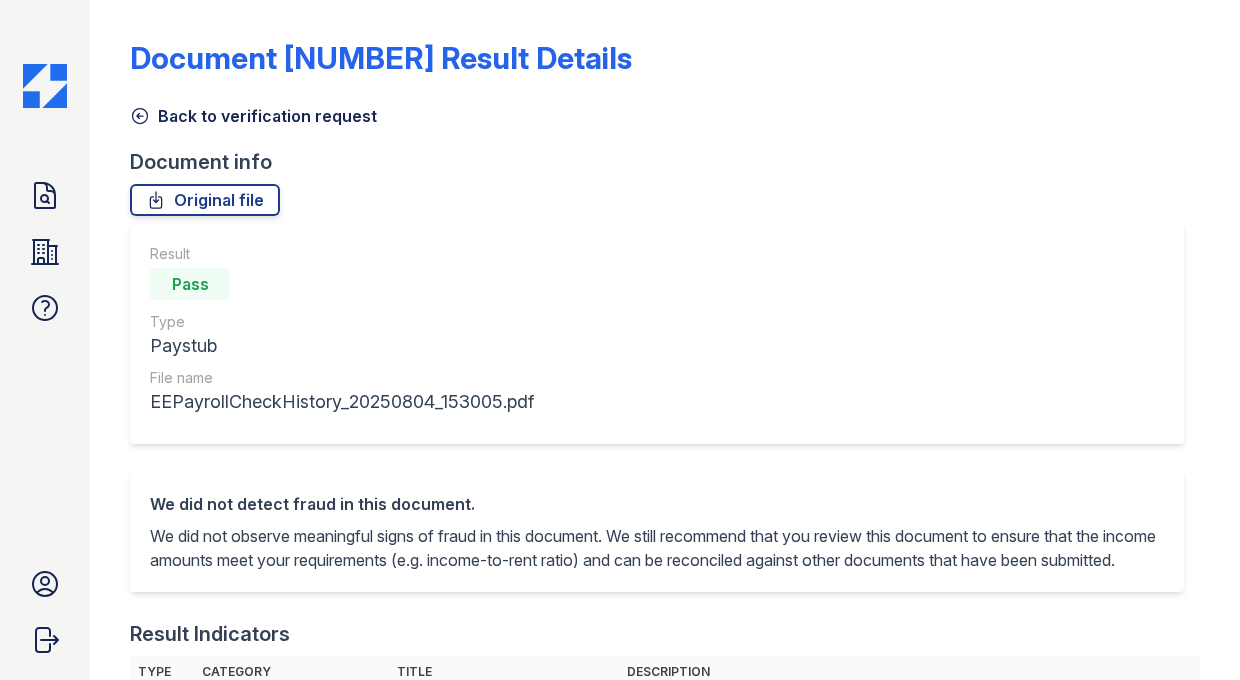 scroll, scrollTop: 0, scrollLeft: 0, axis: both 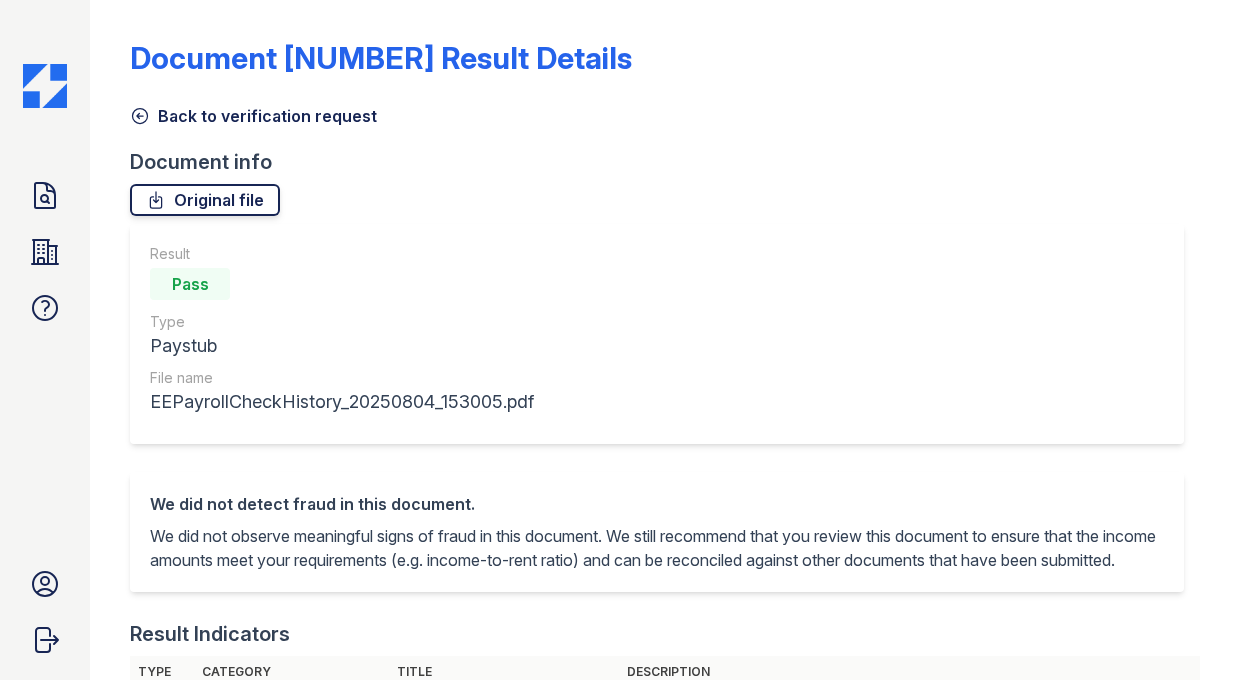 click on "Original file" at bounding box center (205, 200) 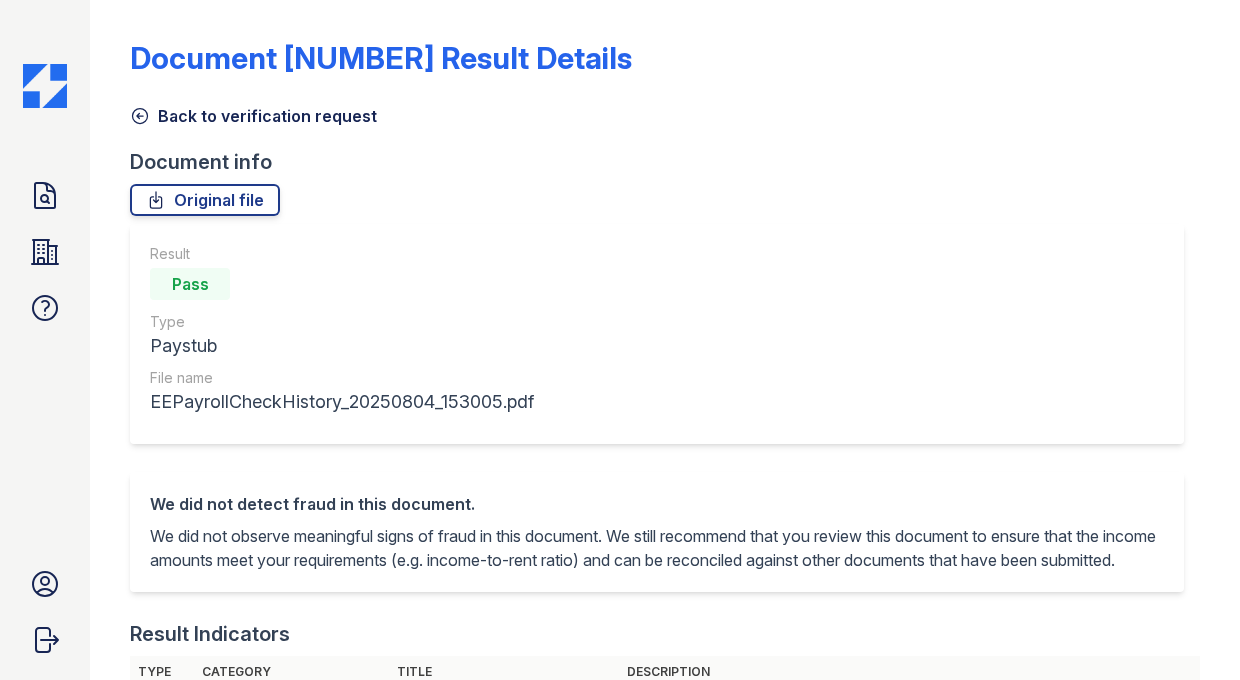click on "Back to verification request" at bounding box center (253, 116) 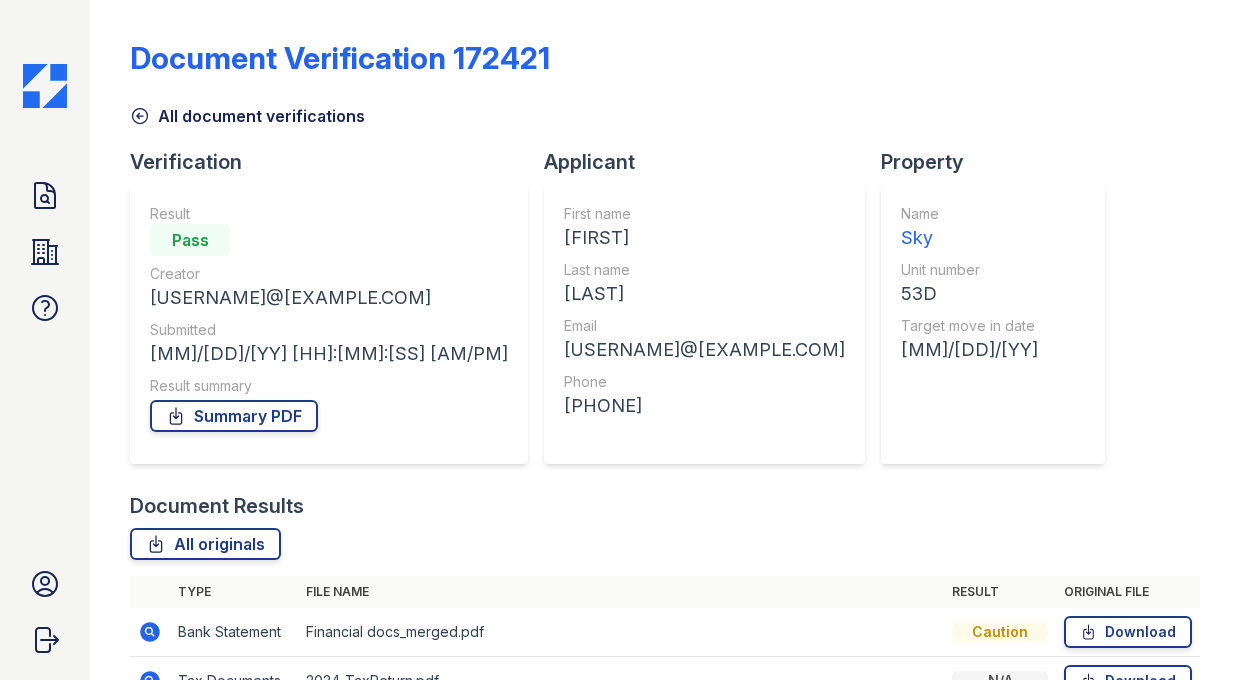 scroll, scrollTop: 310, scrollLeft: 0, axis: vertical 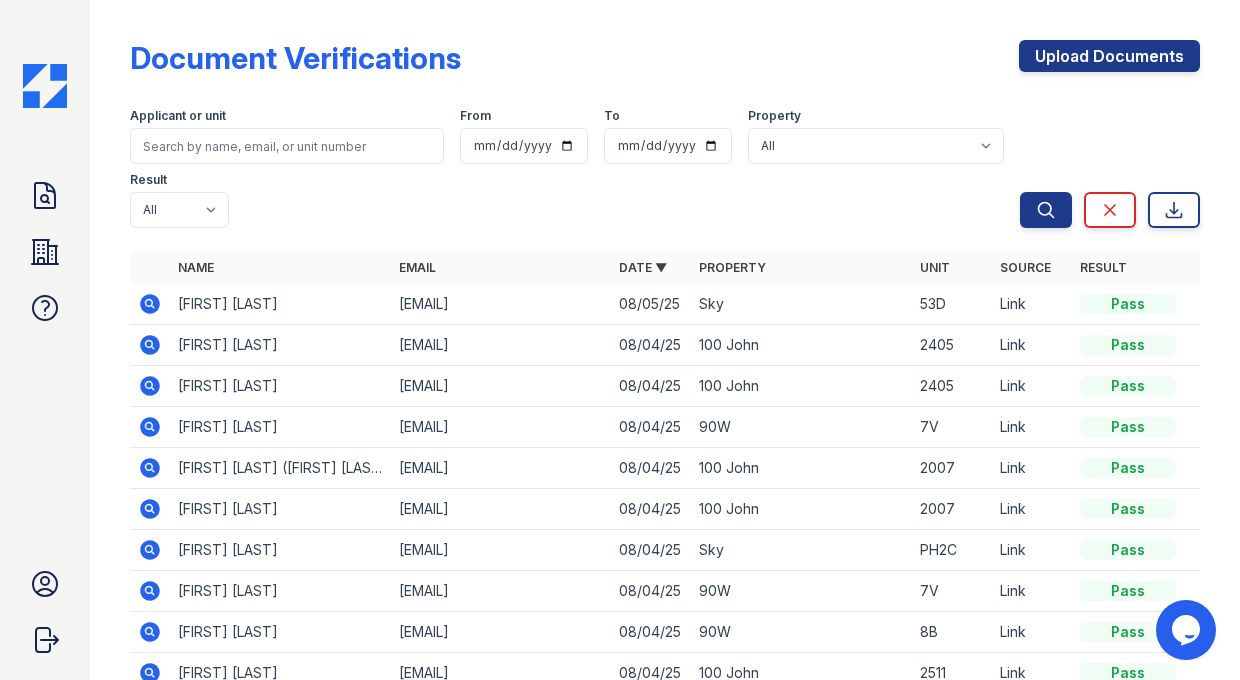 click 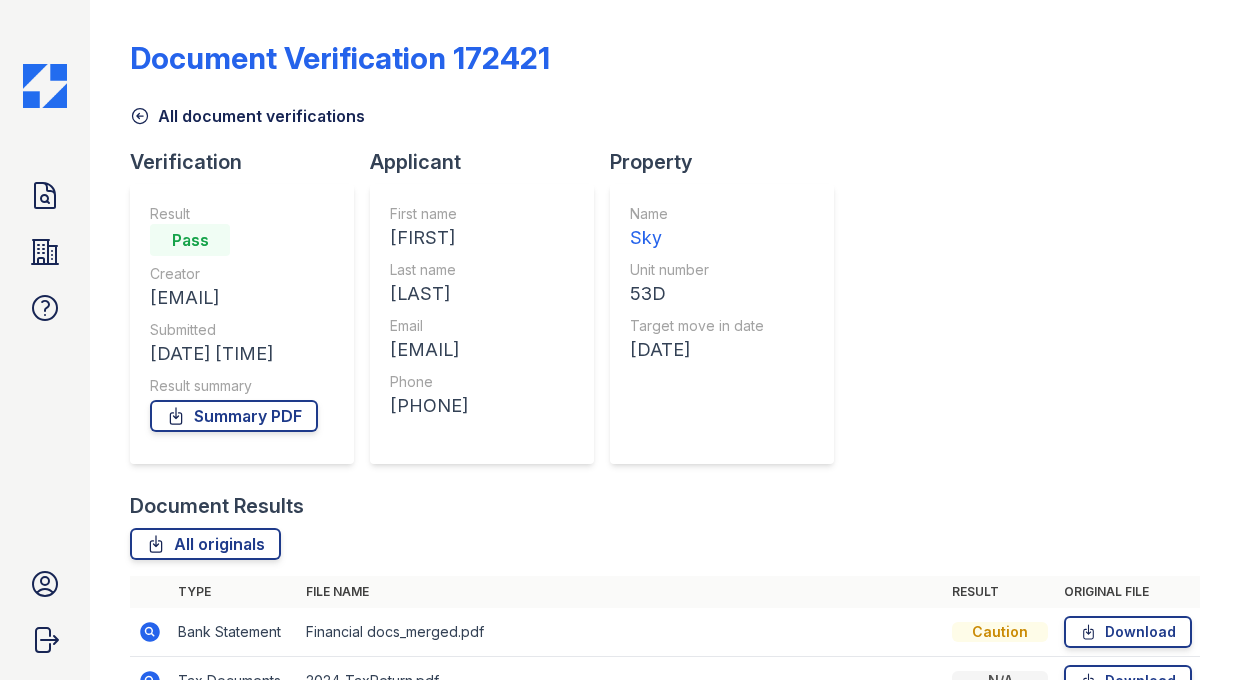 scroll, scrollTop: 0, scrollLeft: 0, axis: both 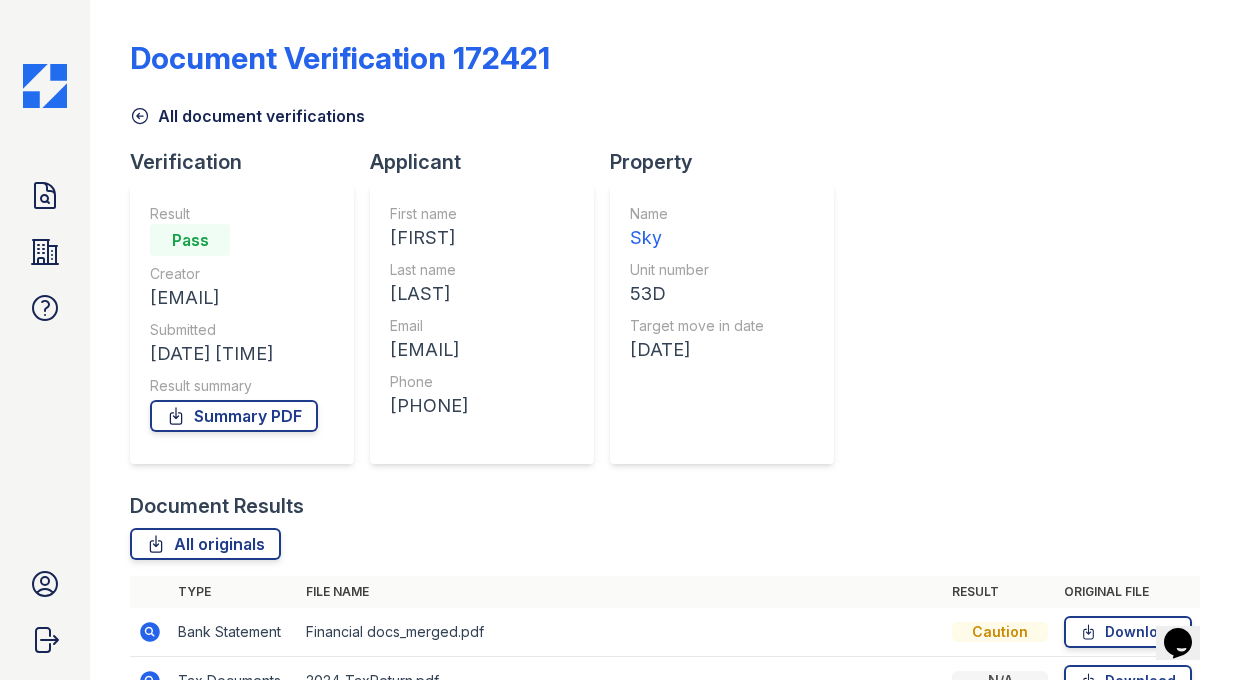 drag, startPoint x: 661, startPoint y: 357, endPoint x: 430, endPoint y: 343, distance: 231.42386 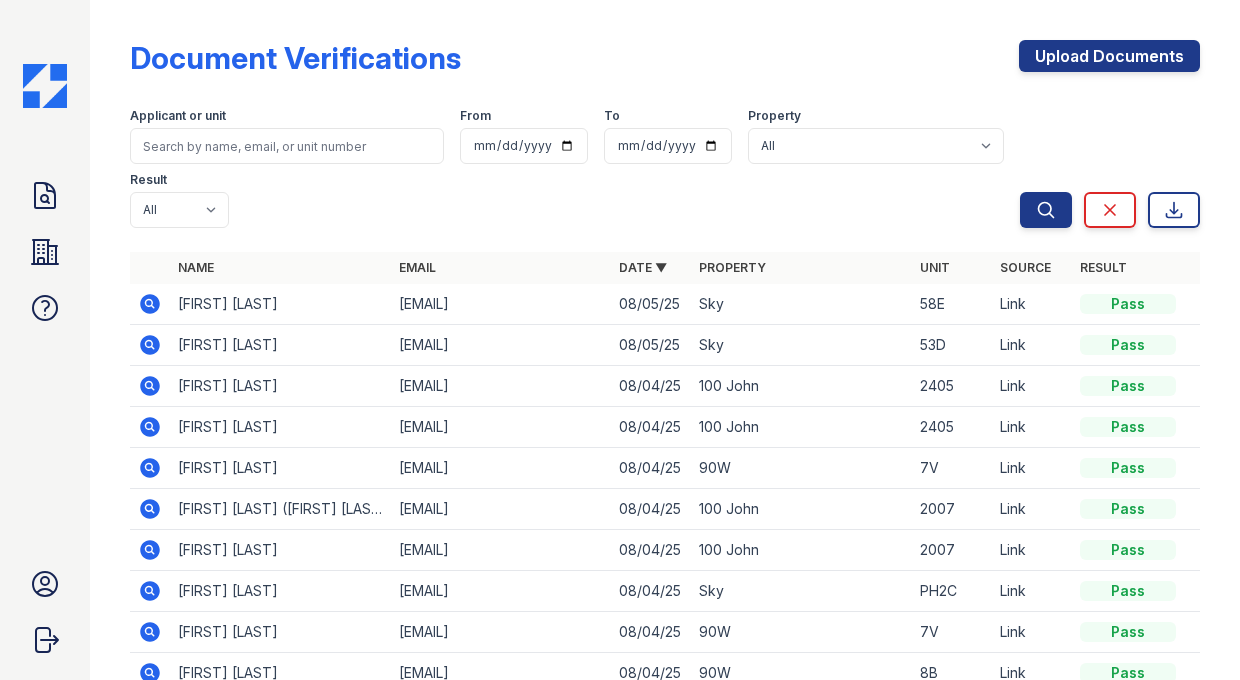 scroll, scrollTop: 0, scrollLeft: 0, axis: both 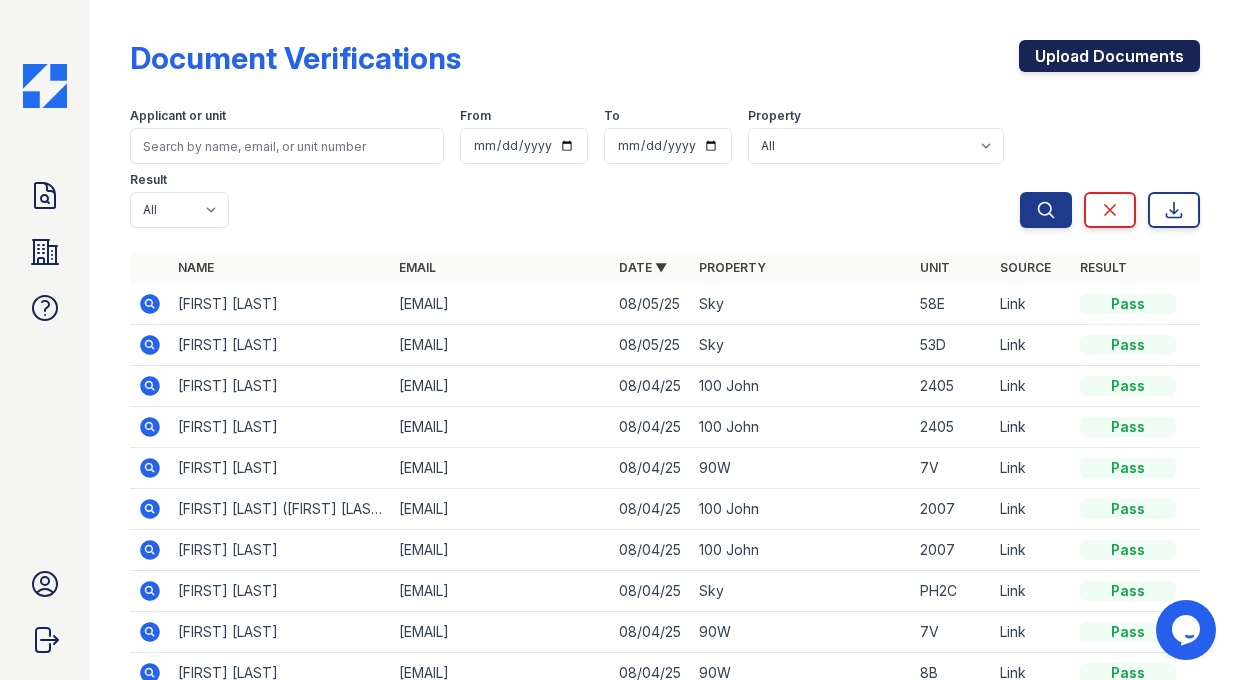 click on "Upload Documents" at bounding box center [1109, 56] 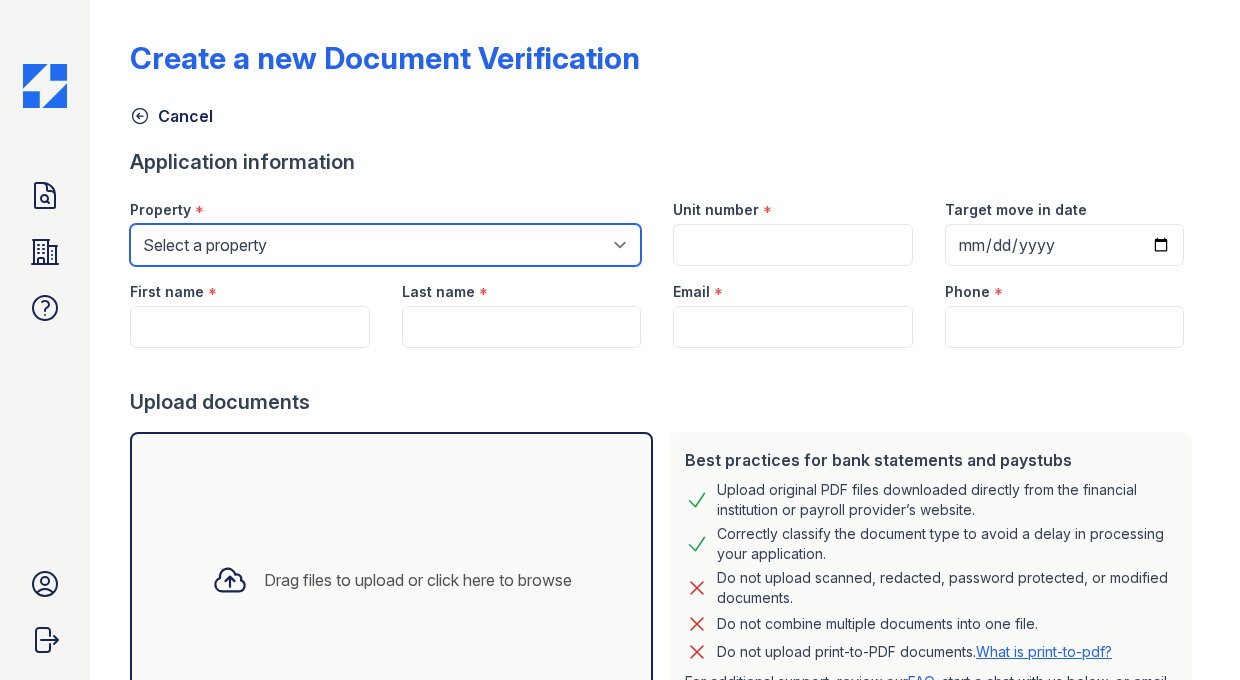 click on "Select a property
100 John
1264
90W
Marc
Ocean
PLG
Sky" at bounding box center [385, 245] 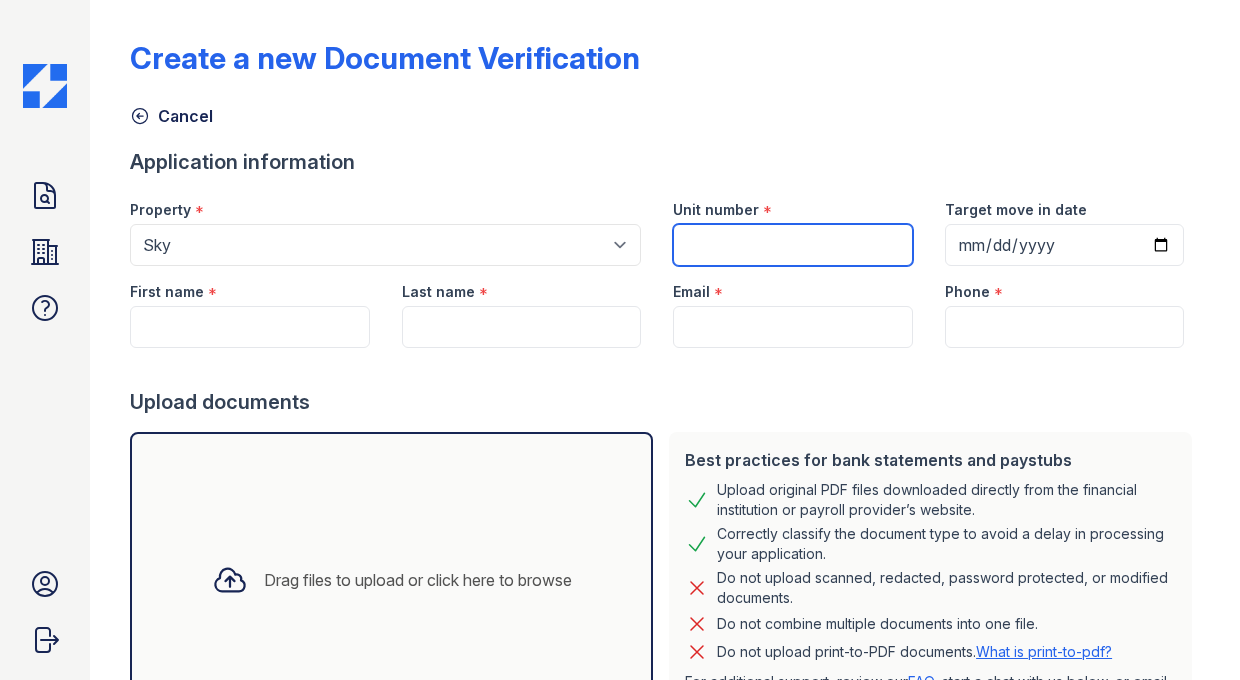 click on "Unit number" at bounding box center [793, 245] 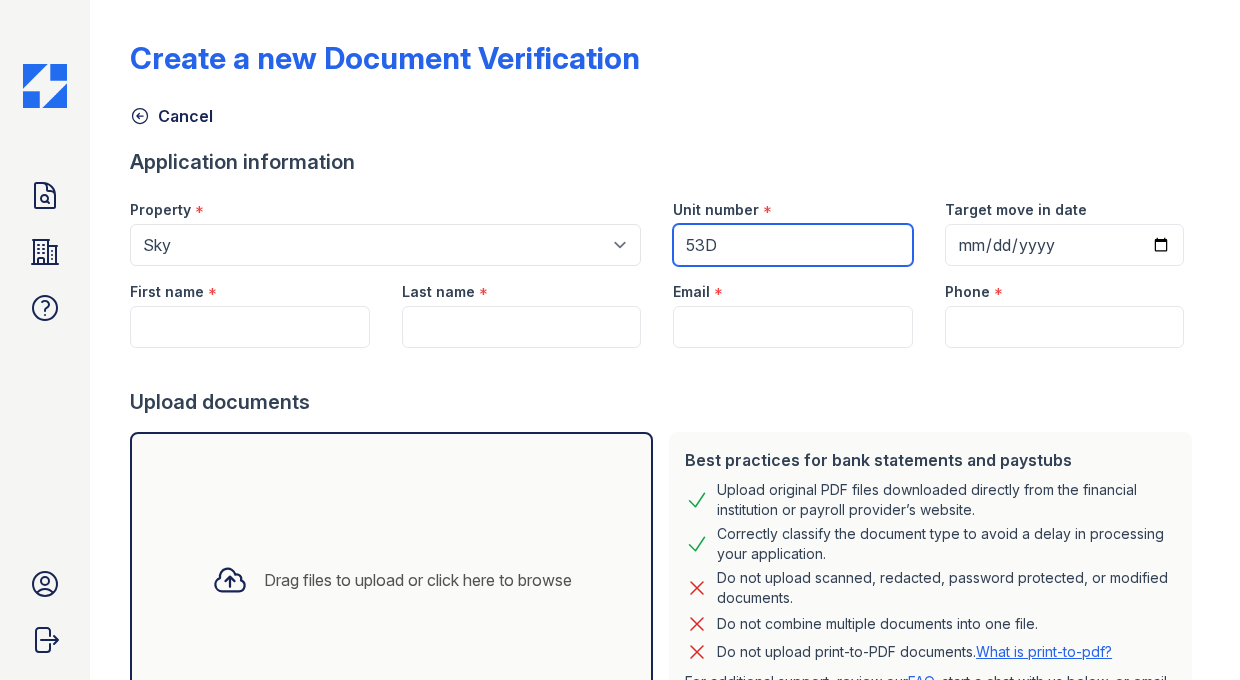 type on "53D" 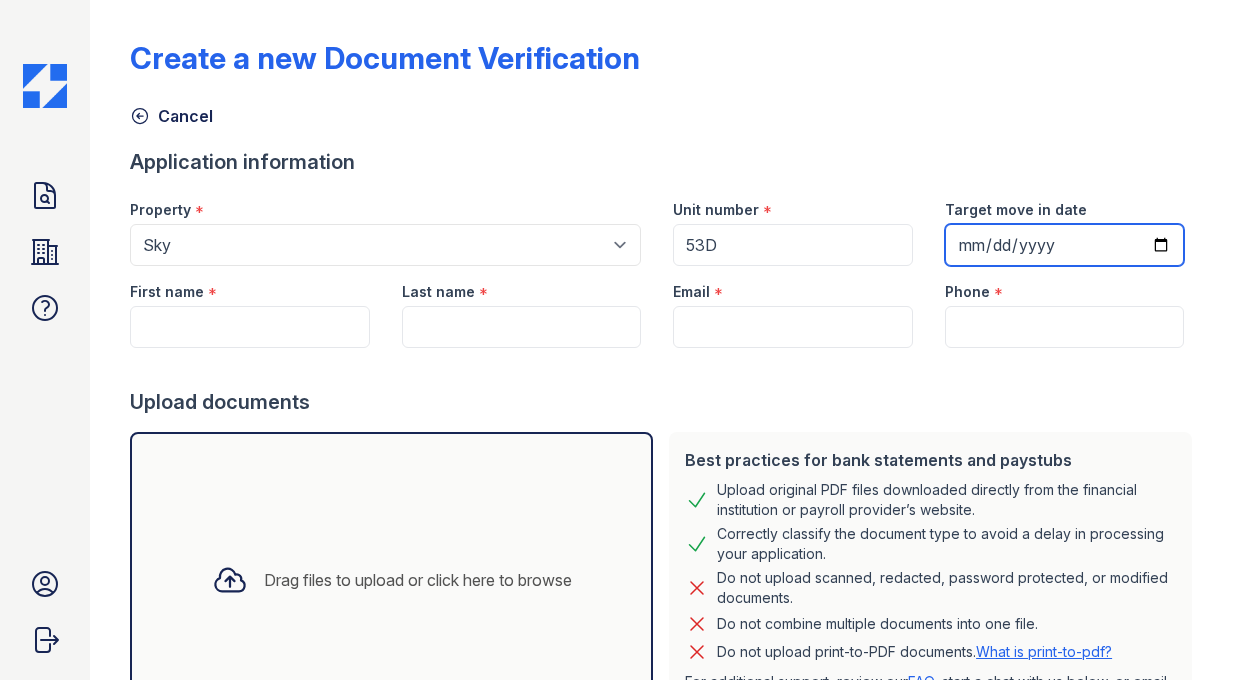 click on "Target move in date" at bounding box center (1065, 245) 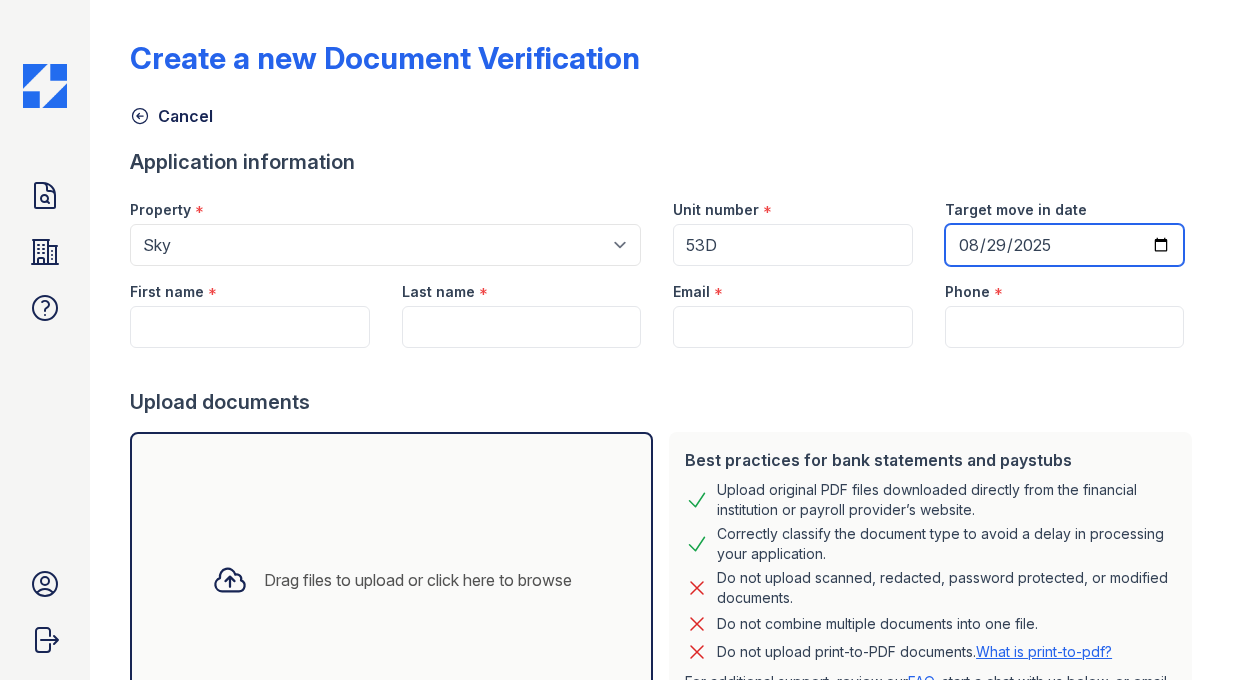 type on "2025-08-29" 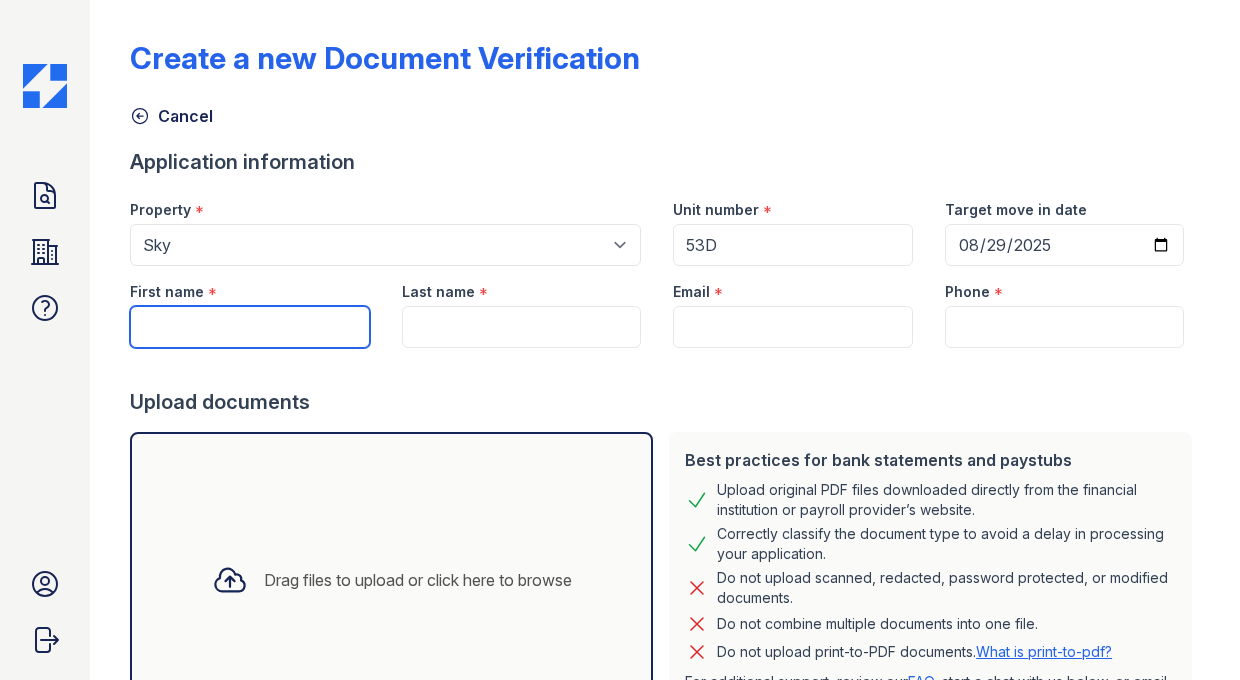 click on "First name" at bounding box center [250, 327] 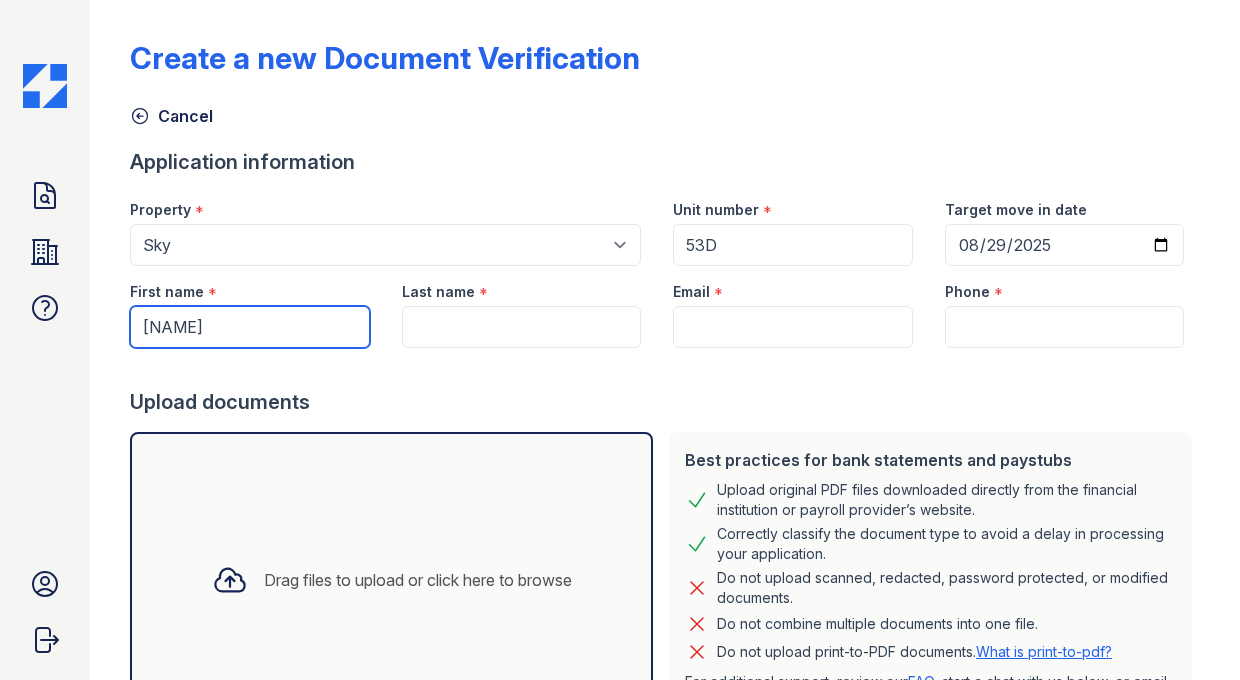 type on "[FIRST]" 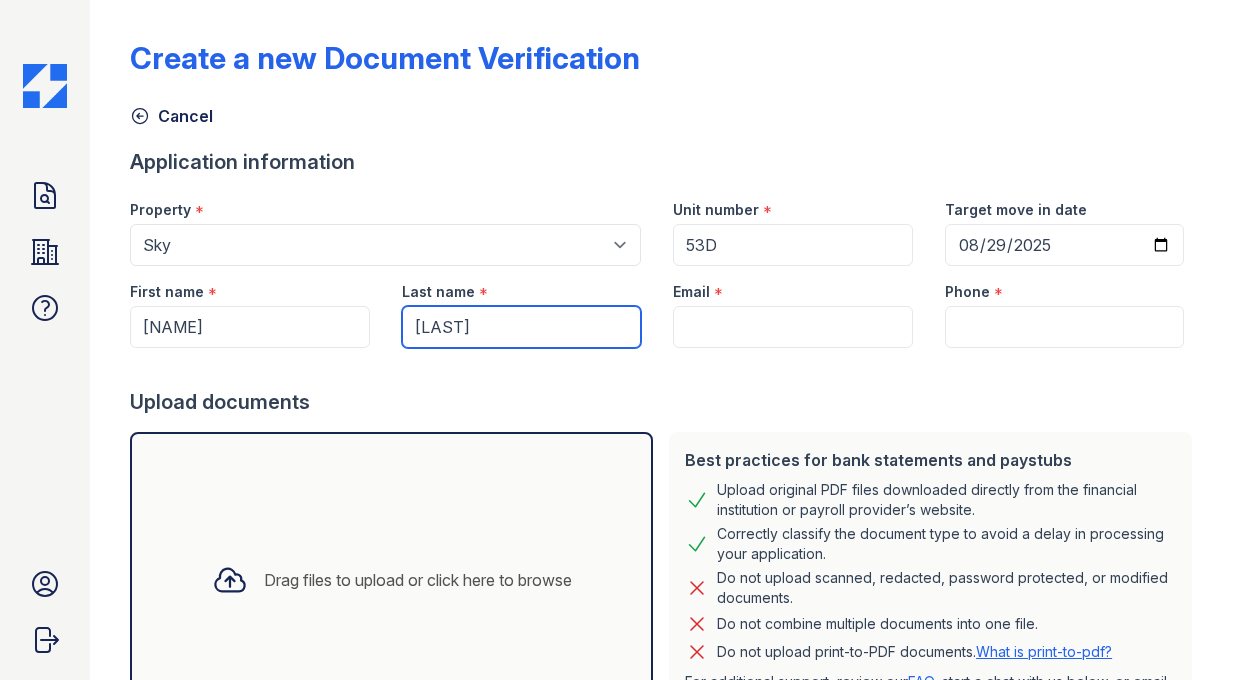 type on "[LAST]" 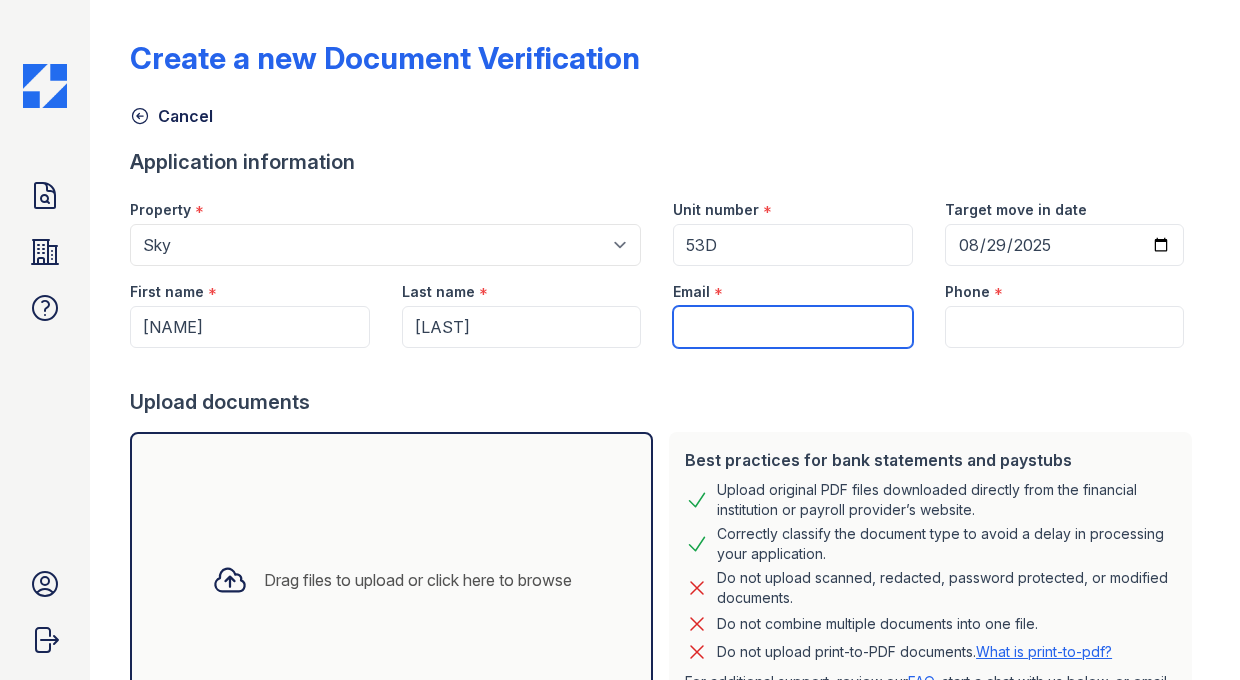 paste on "[EMAIL]" 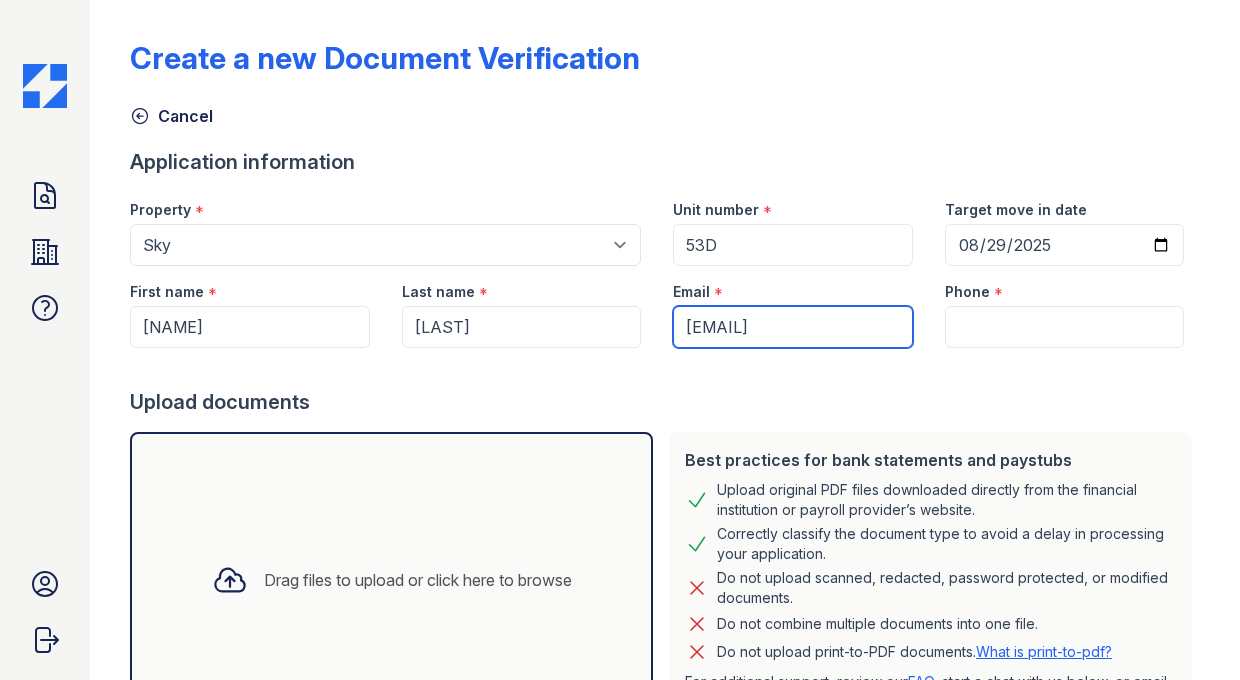 type on "[EMAIL]" 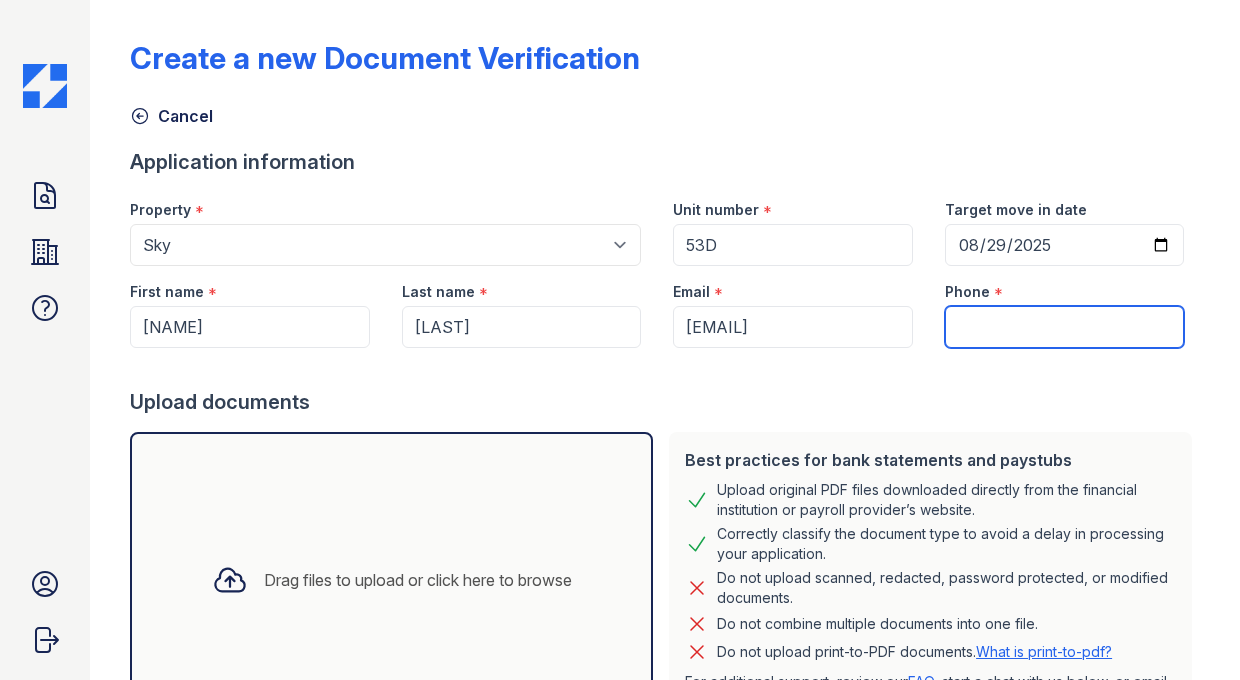 click on "Phone" at bounding box center (1065, 327) 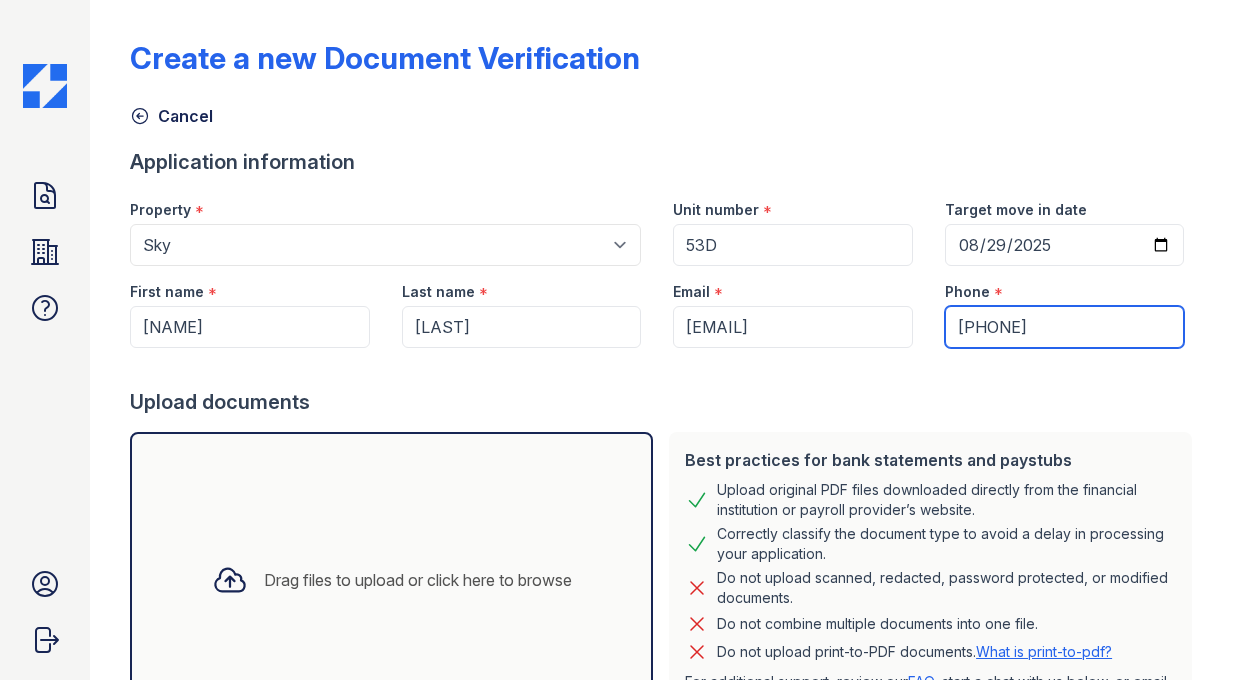 type on "[PHONE]" 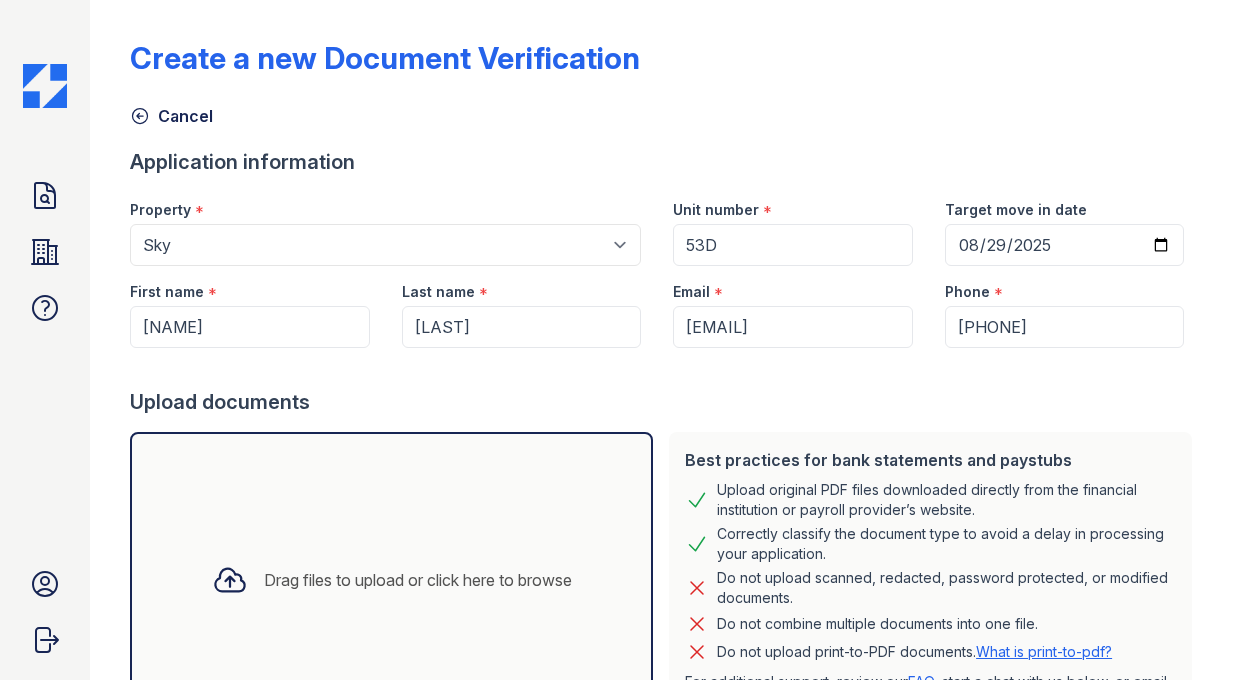 click on "Best practices for bank statements and paystubs
Upload original PDF files downloaded directly from the financial institution or payroll provider’s website.
Correctly classify the document type to avoid a delay in processing your application.
Do not upload scanned, redacted, password protected, or modified documents.
Do not combine multiple documents into one file.
Do not upload print-to-PDF documents.
What is print-to-pdf?
For additional support, review our
FAQ ,
start a chat with us below, or email us at
support@getceleri.com" at bounding box center [930, 580] 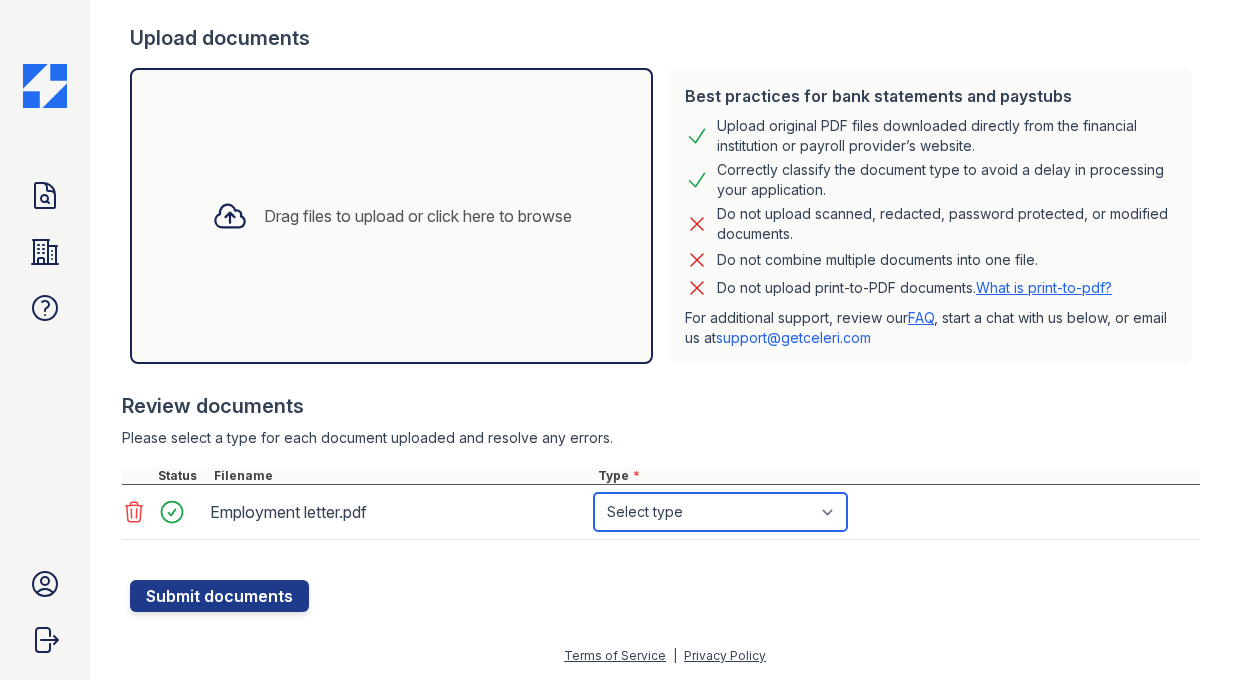 click on "Select type
Paystub
Bank Statement
Offer Letter
Tax Documents
Benefit Award Letter
Investment Account Statement
Other" at bounding box center (720, 512) 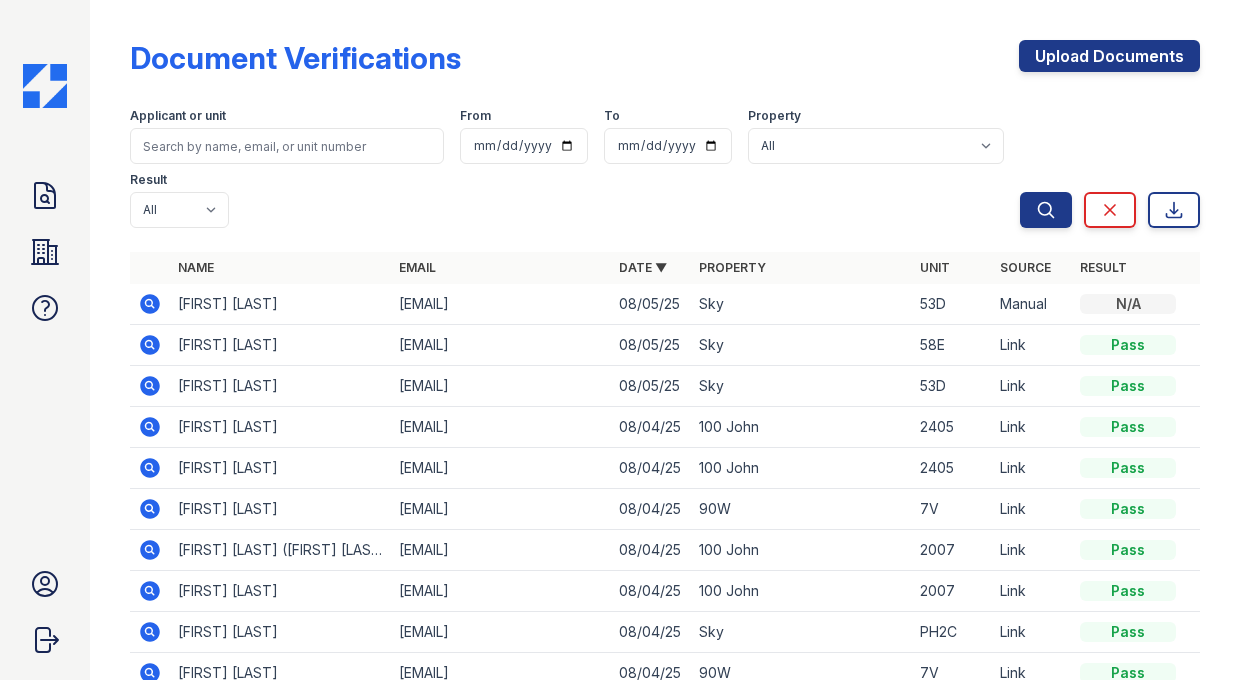scroll, scrollTop: 0, scrollLeft: 0, axis: both 